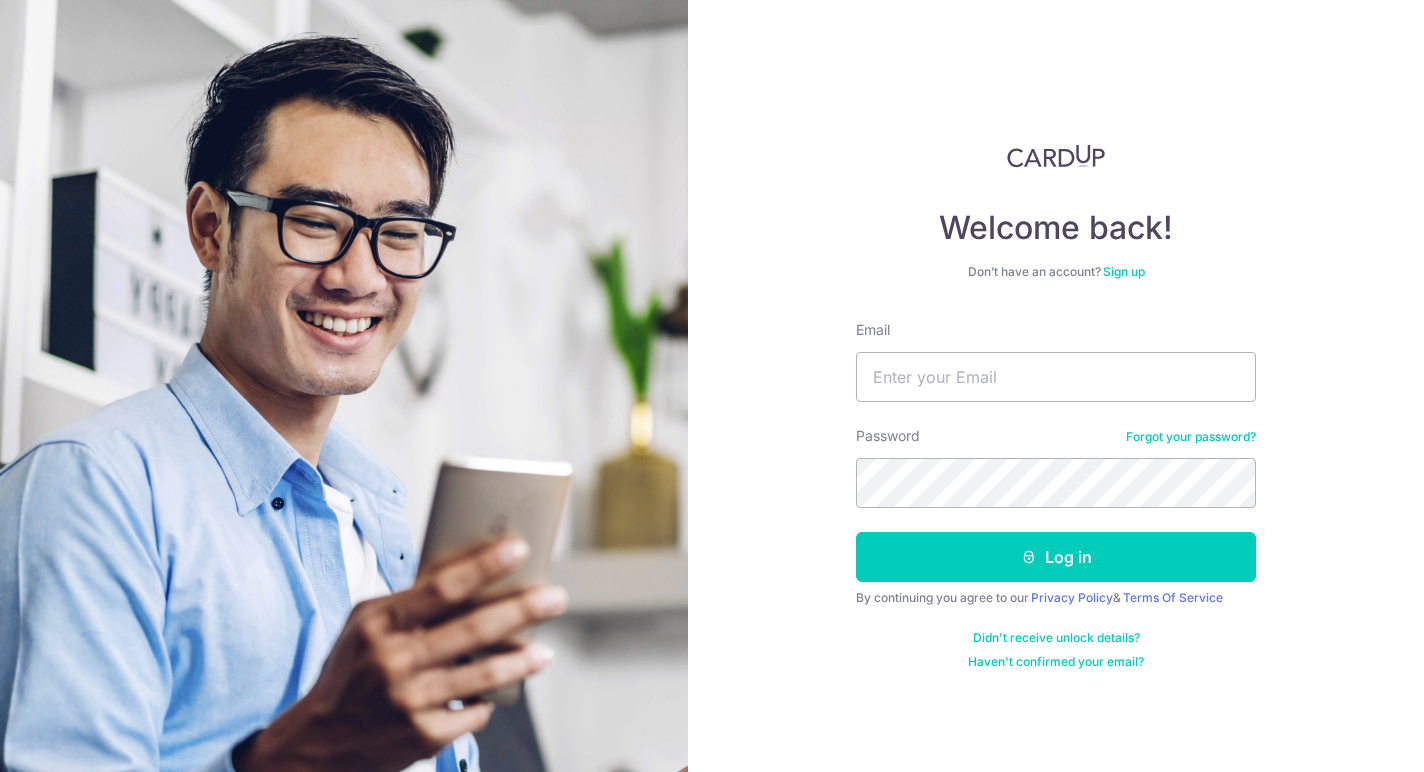 scroll, scrollTop: 0, scrollLeft: 0, axis: both 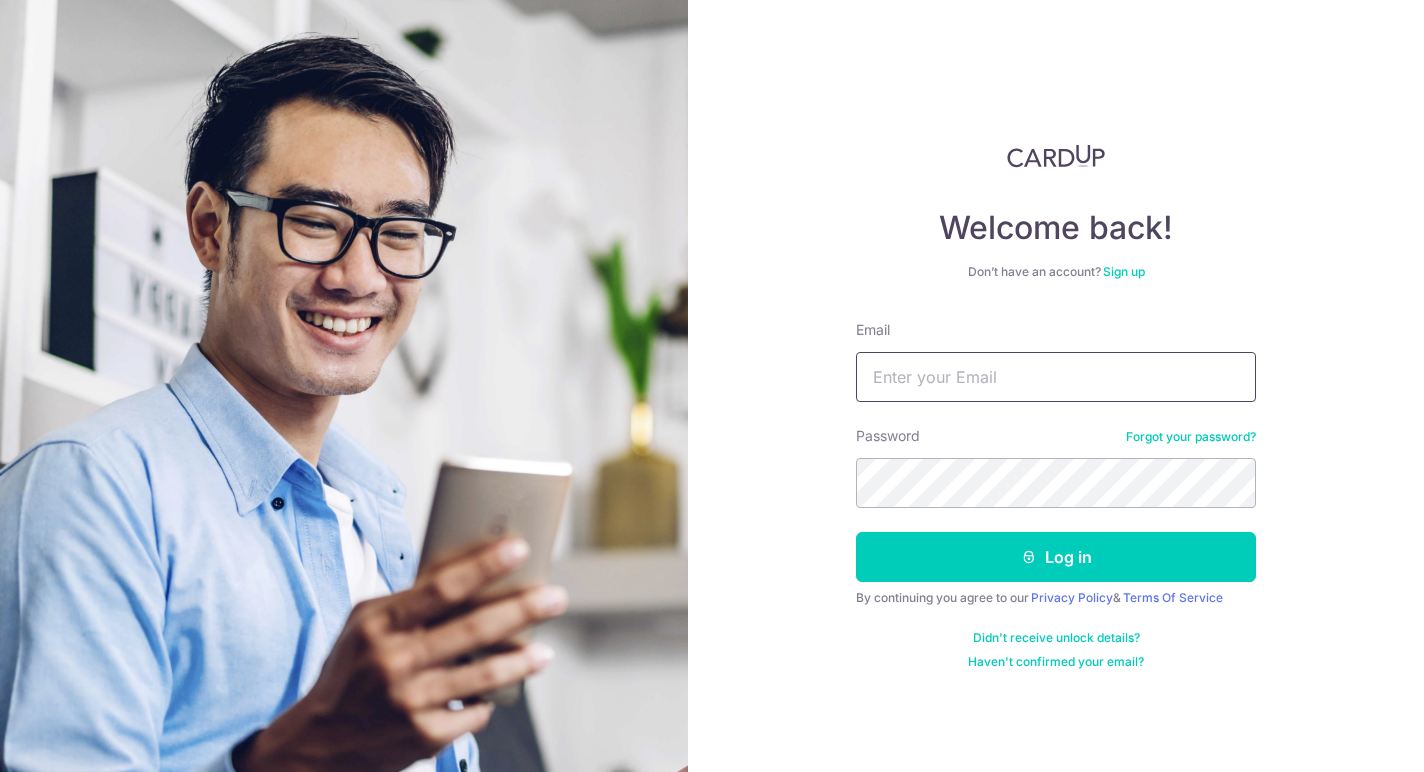 type on "[EMAIL]" 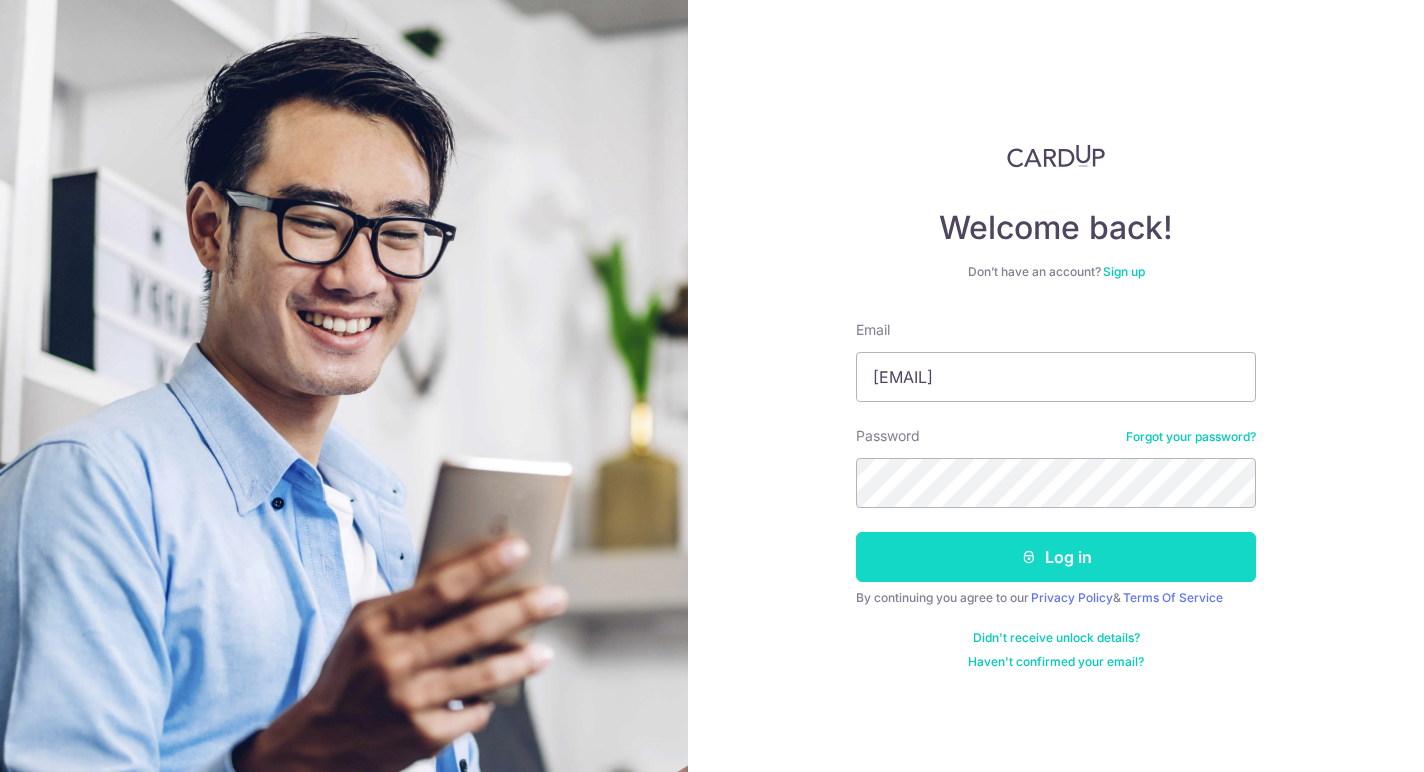click on "Log in" at bounding box center (1056, 557) 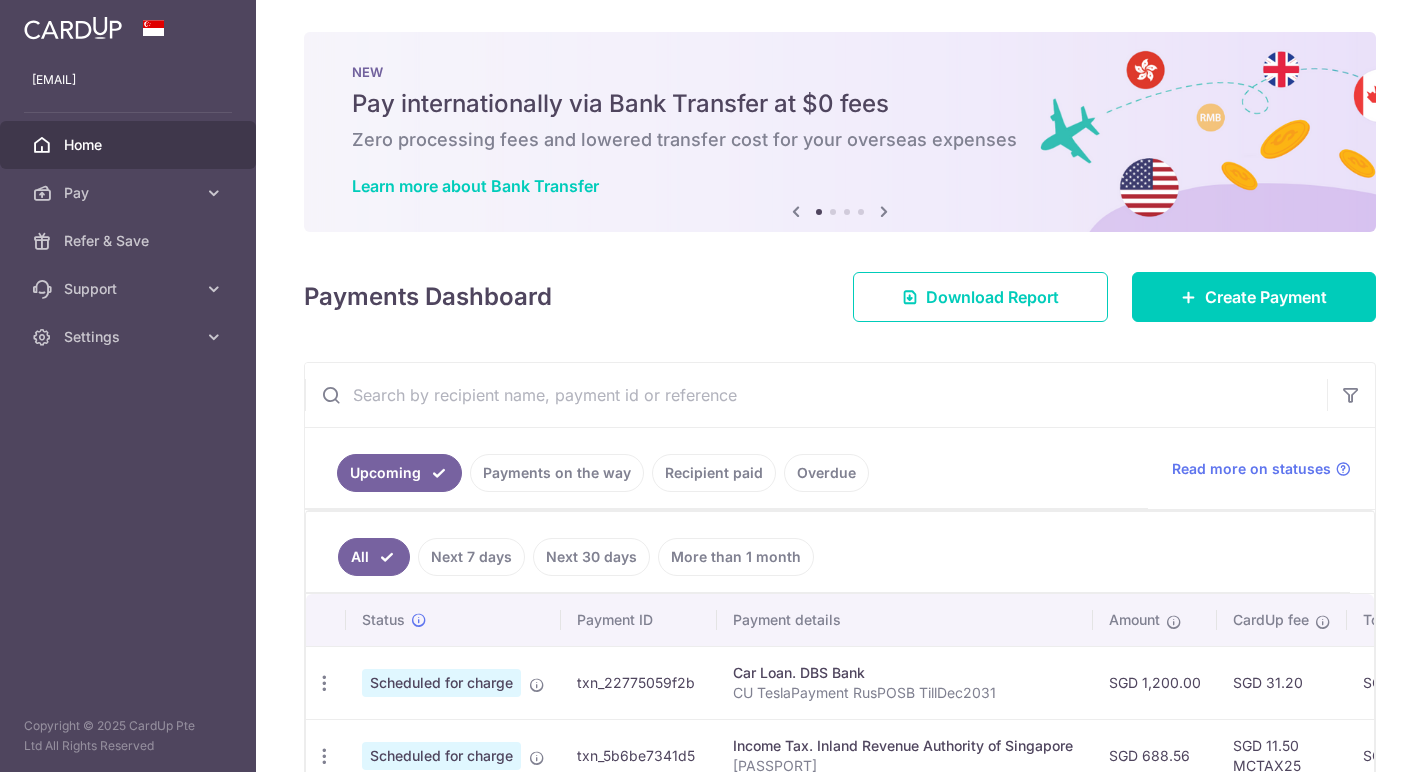 scroll, scrollTop: 0, scrollLeft: 0, axis: both 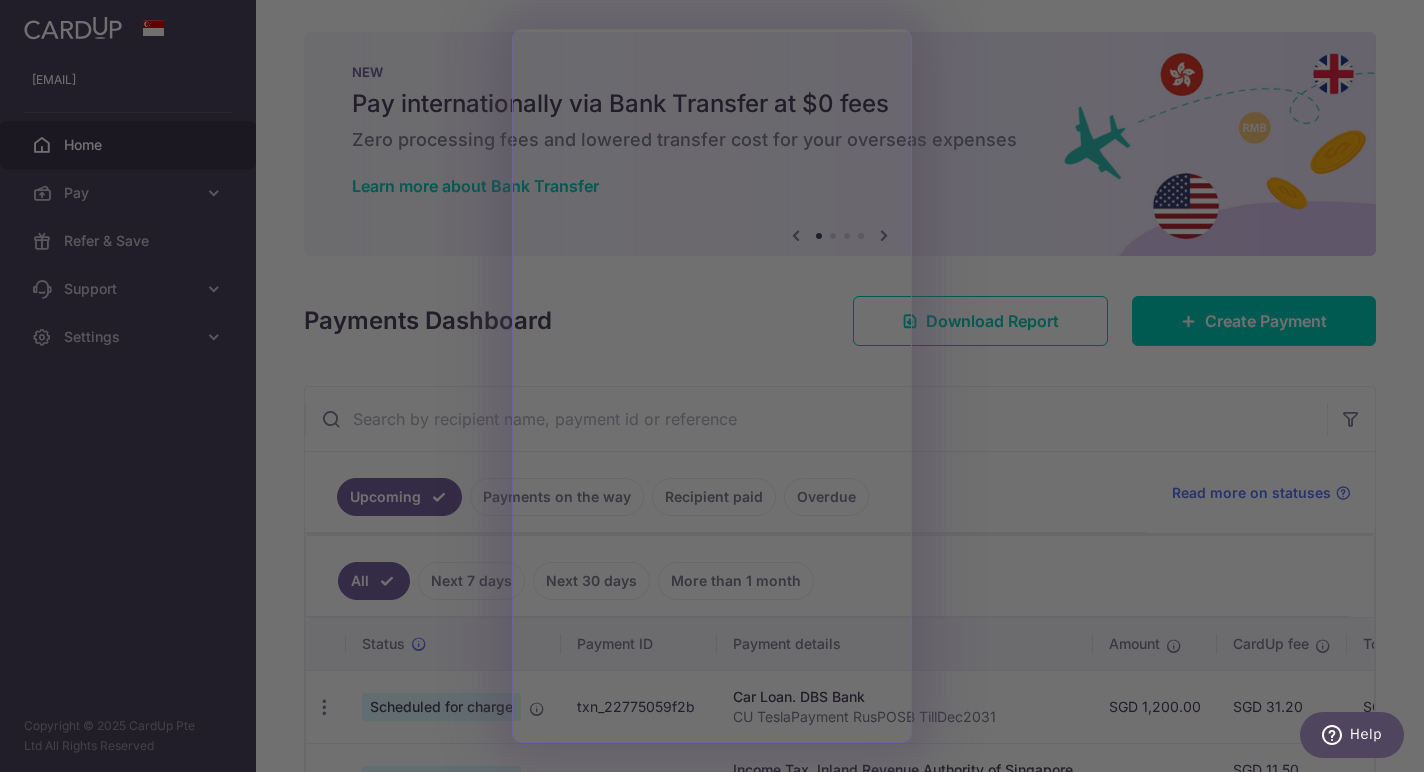 click at bounding box center [719, 390] 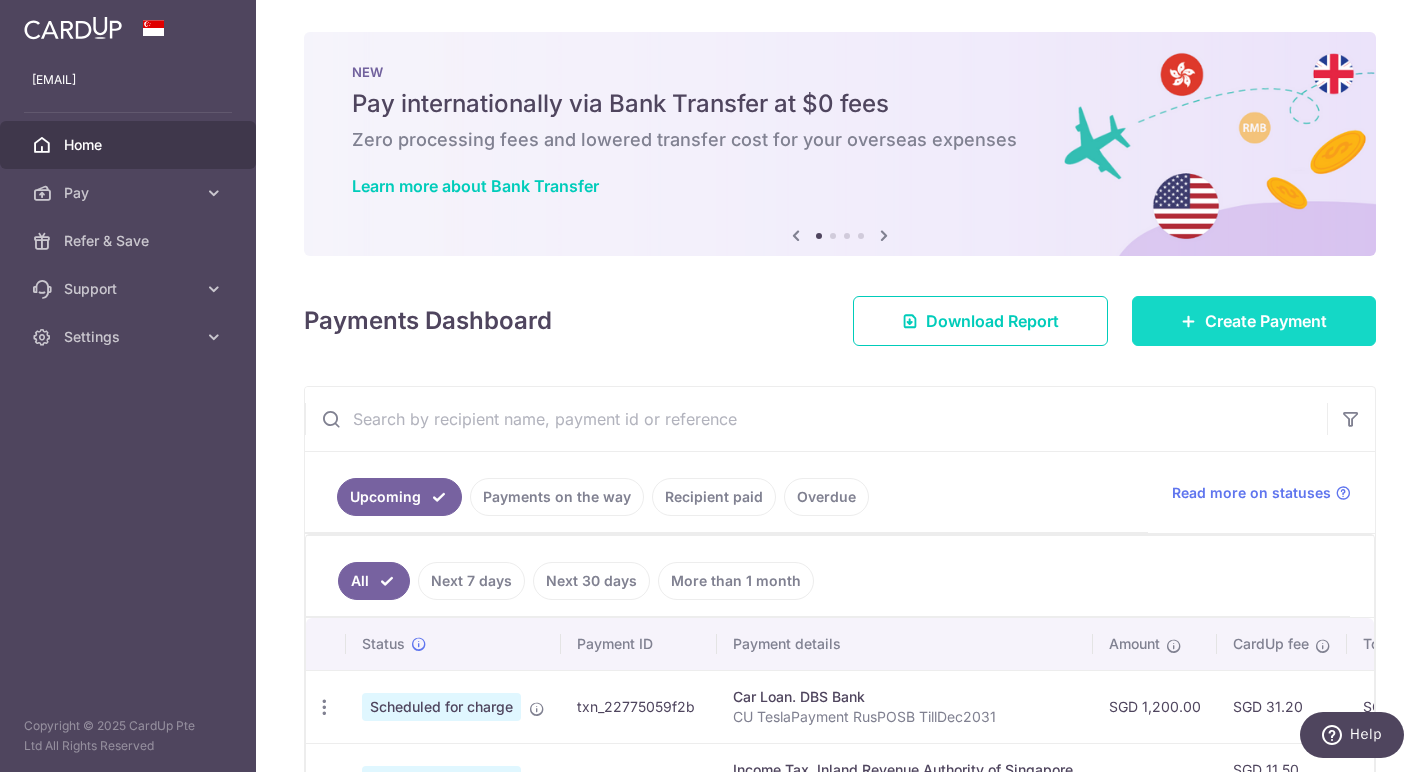 click on "Create Payment" at bounding box center [1266, 321] 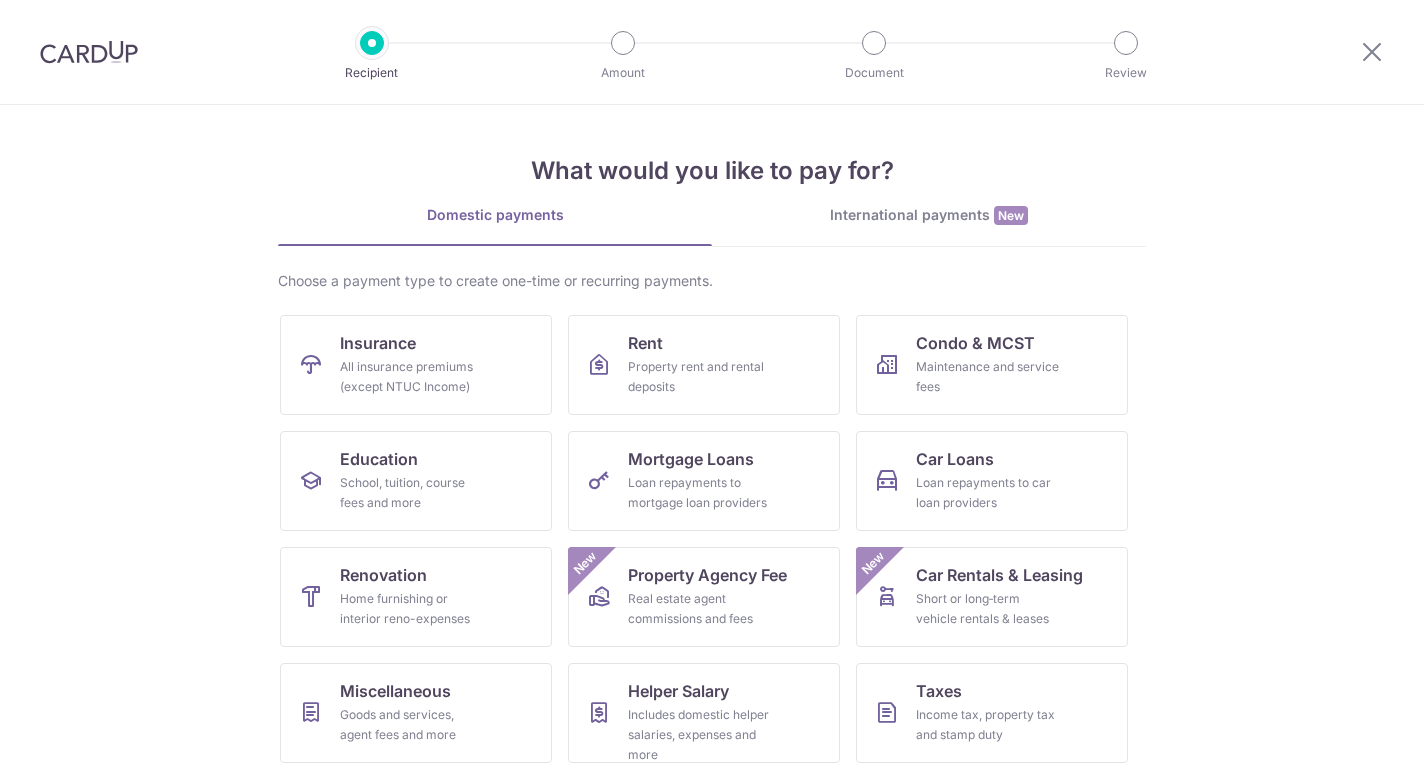 scroll, scrollTop: 0, scrollLeft: 0, axis: both 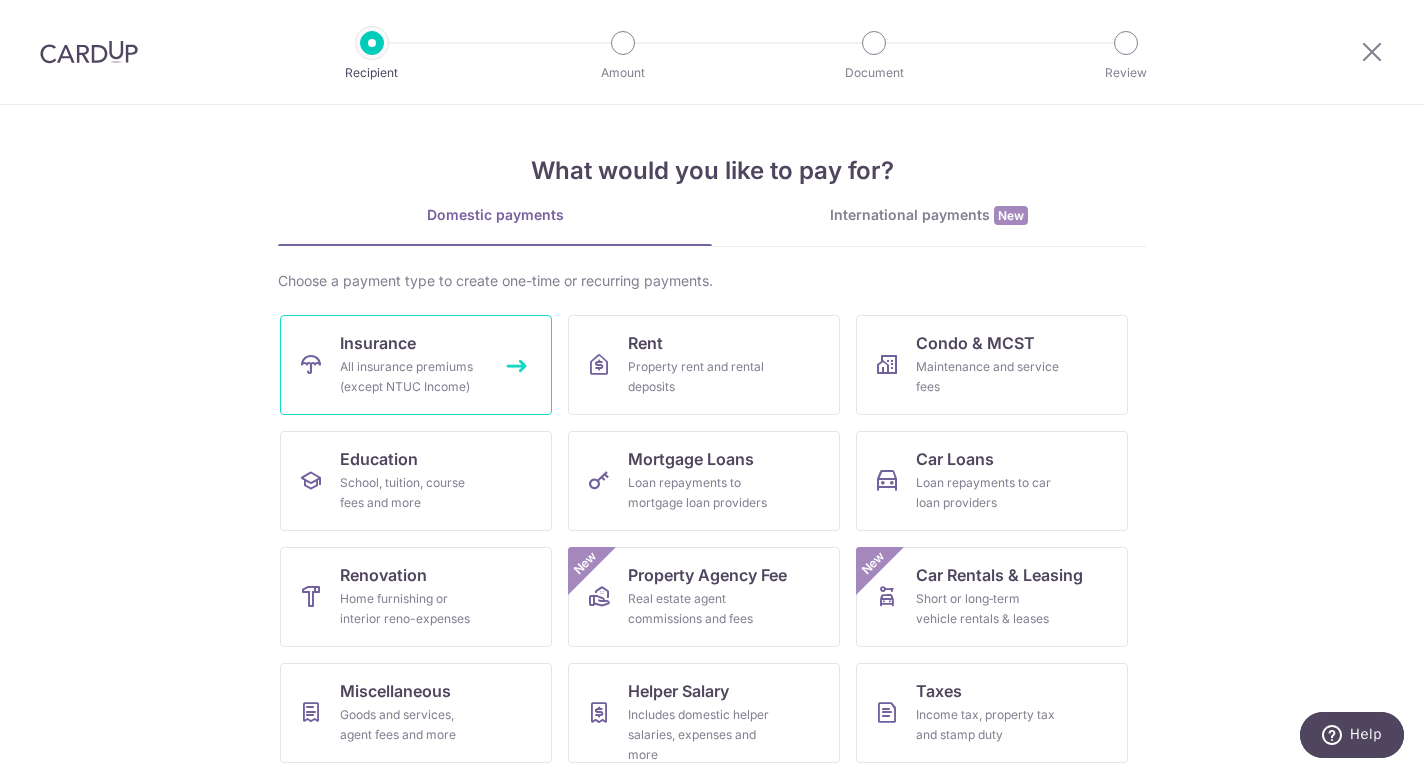 click on "All insurance premiums (except NTUC Income)" at bounding box center [412, 377] 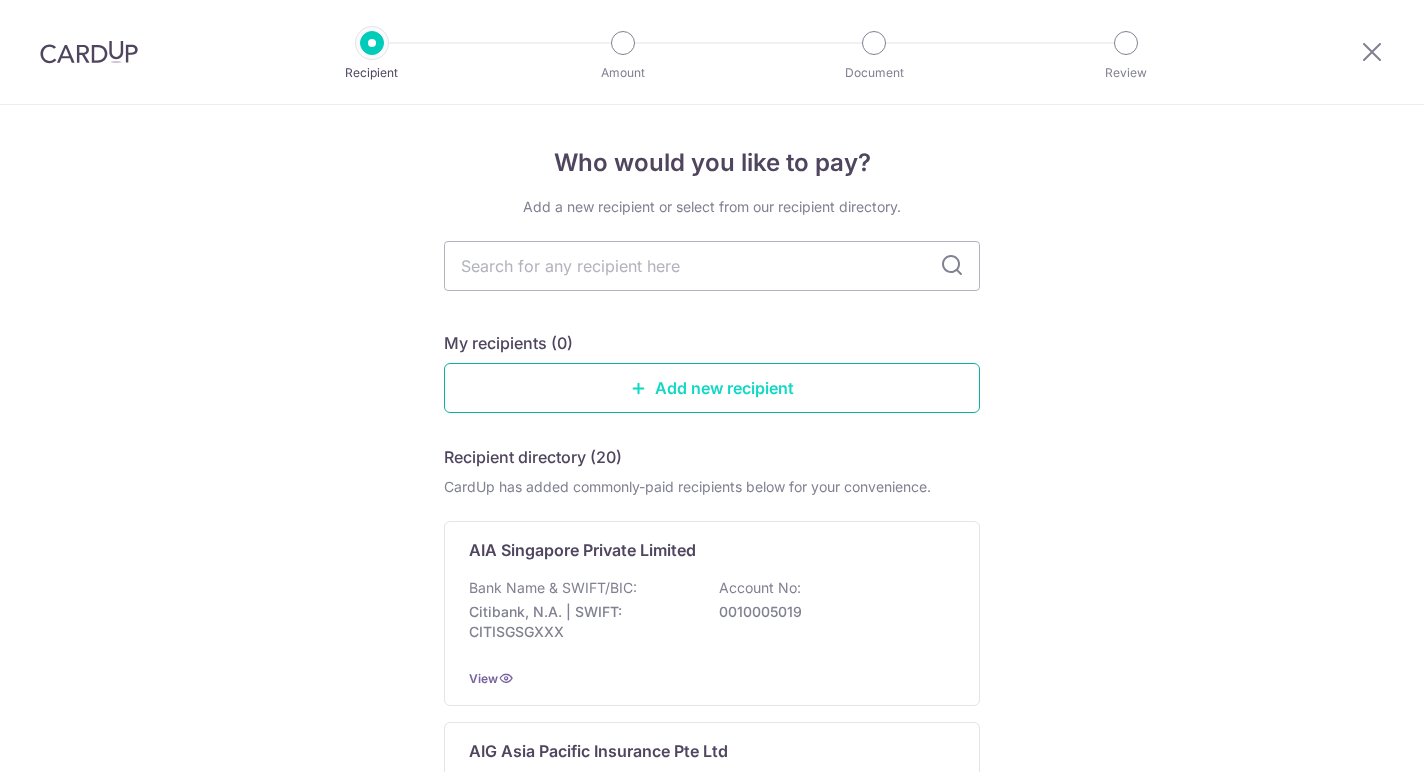 scroll, scrollTop: 0, scrollLeft: 0, axis: both 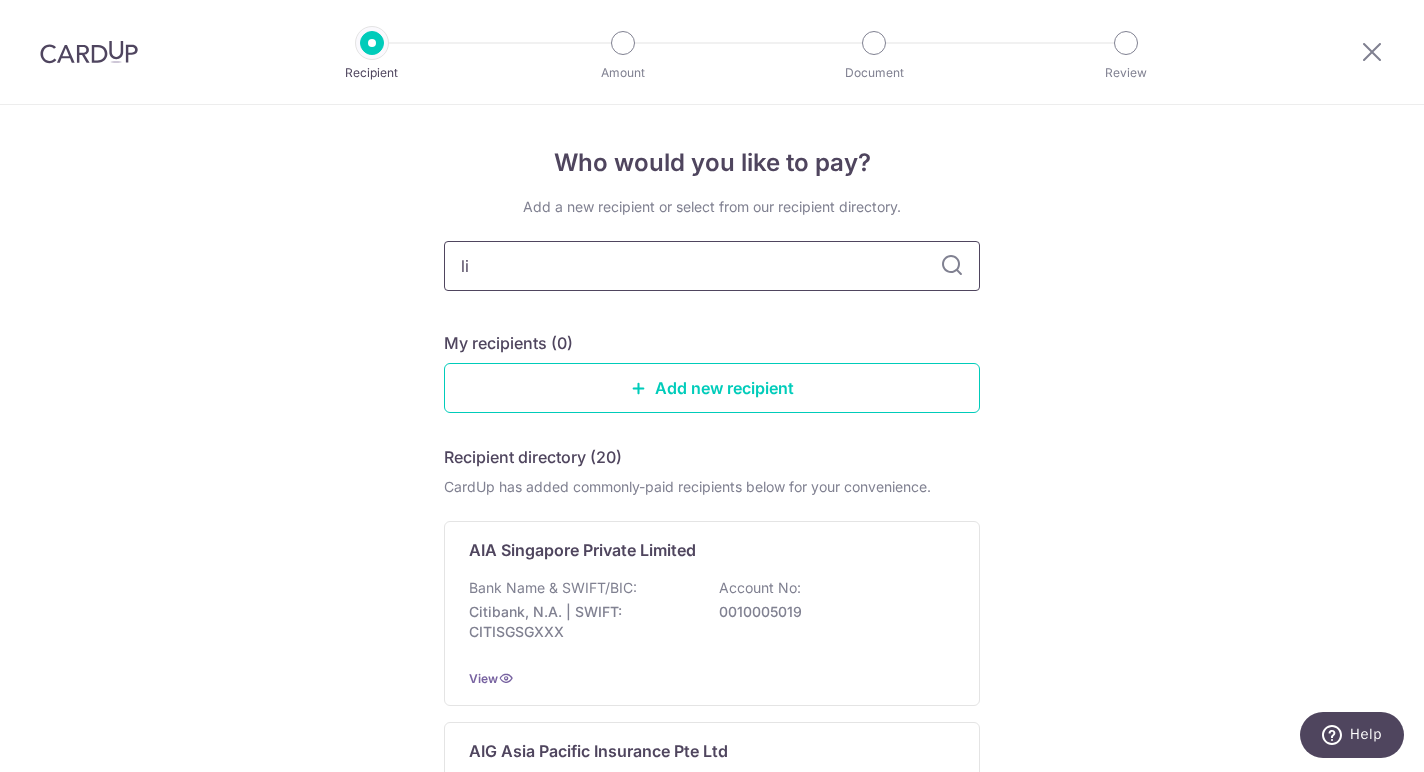 type on "lib" 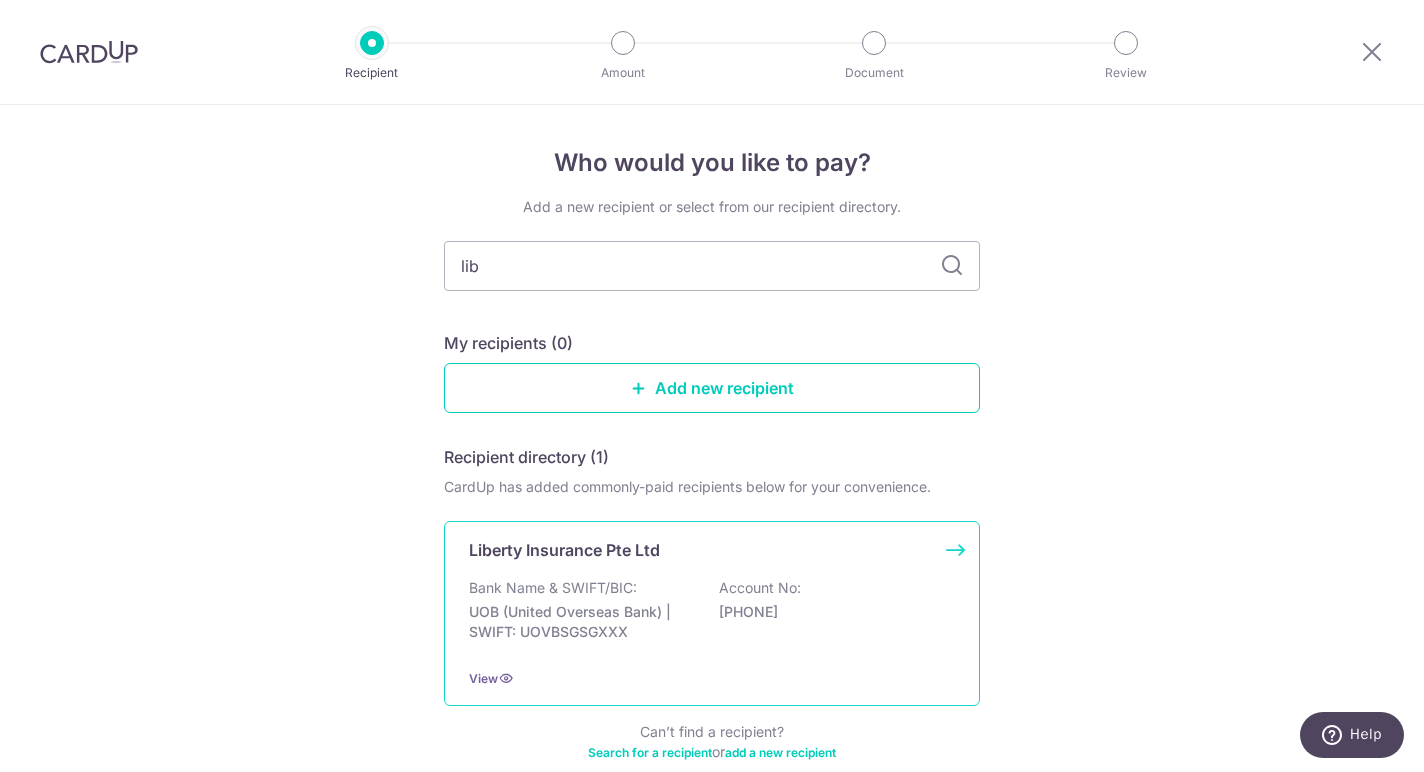 click on "Liberty Insurance Pte Ltd" at bounding box center [564, 550] 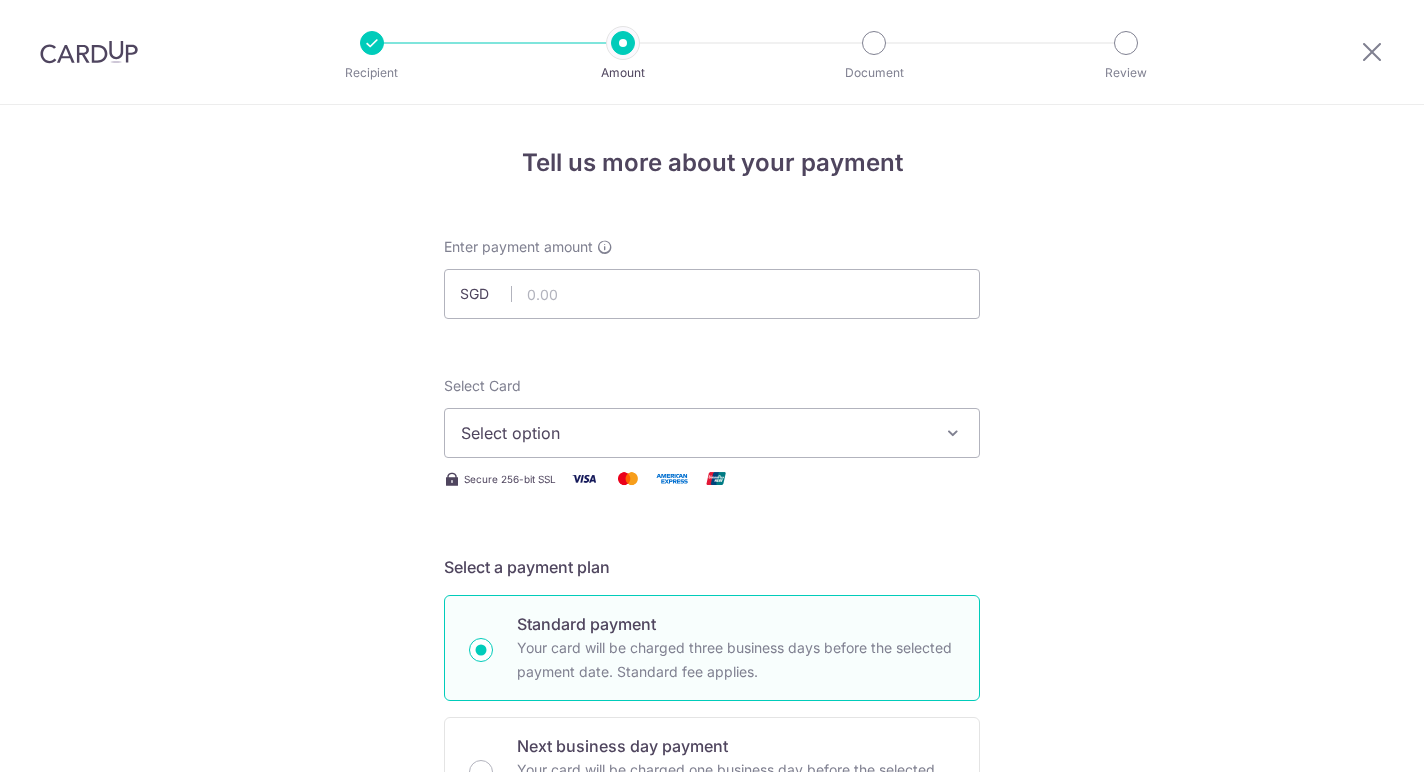 scroll, scrollTop: 0, scrollLeft: 0, axis: both 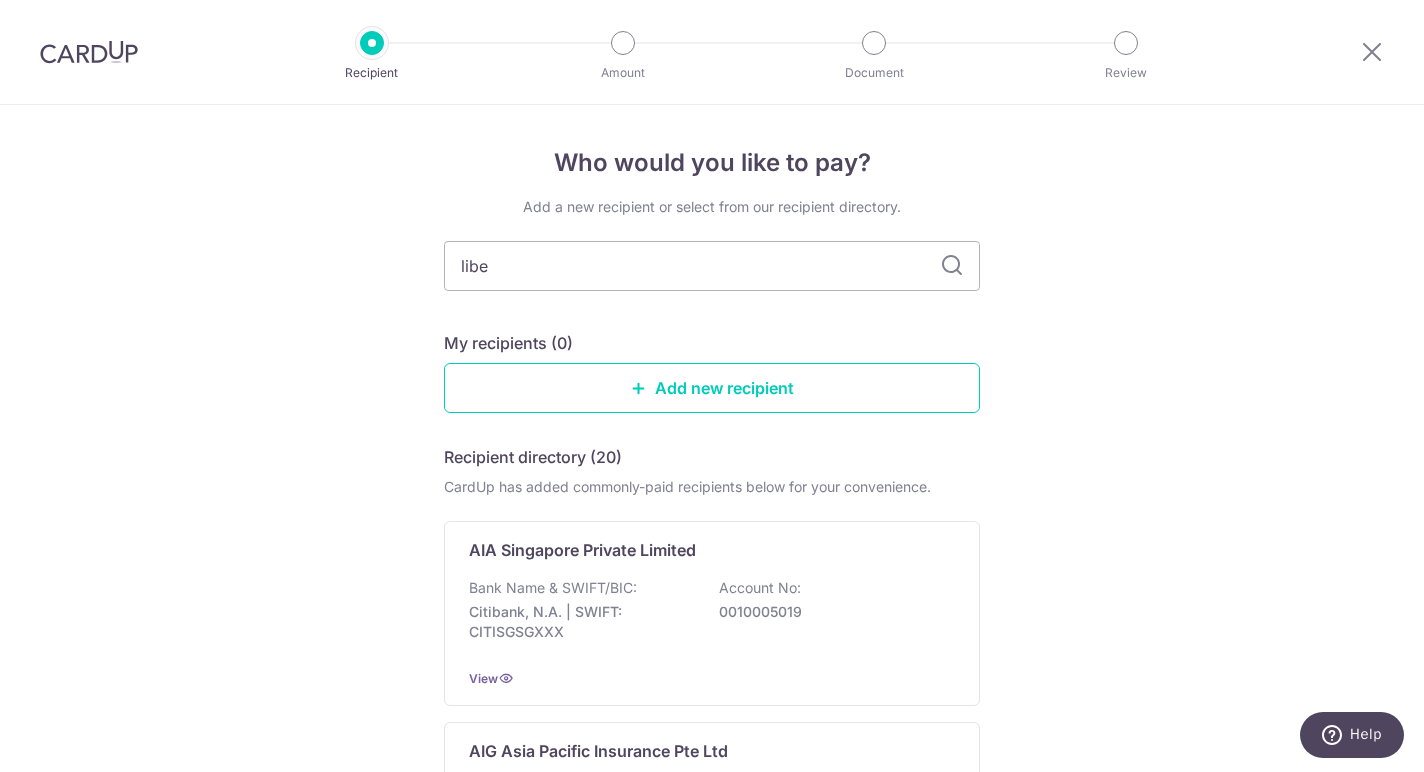 type on "liber" 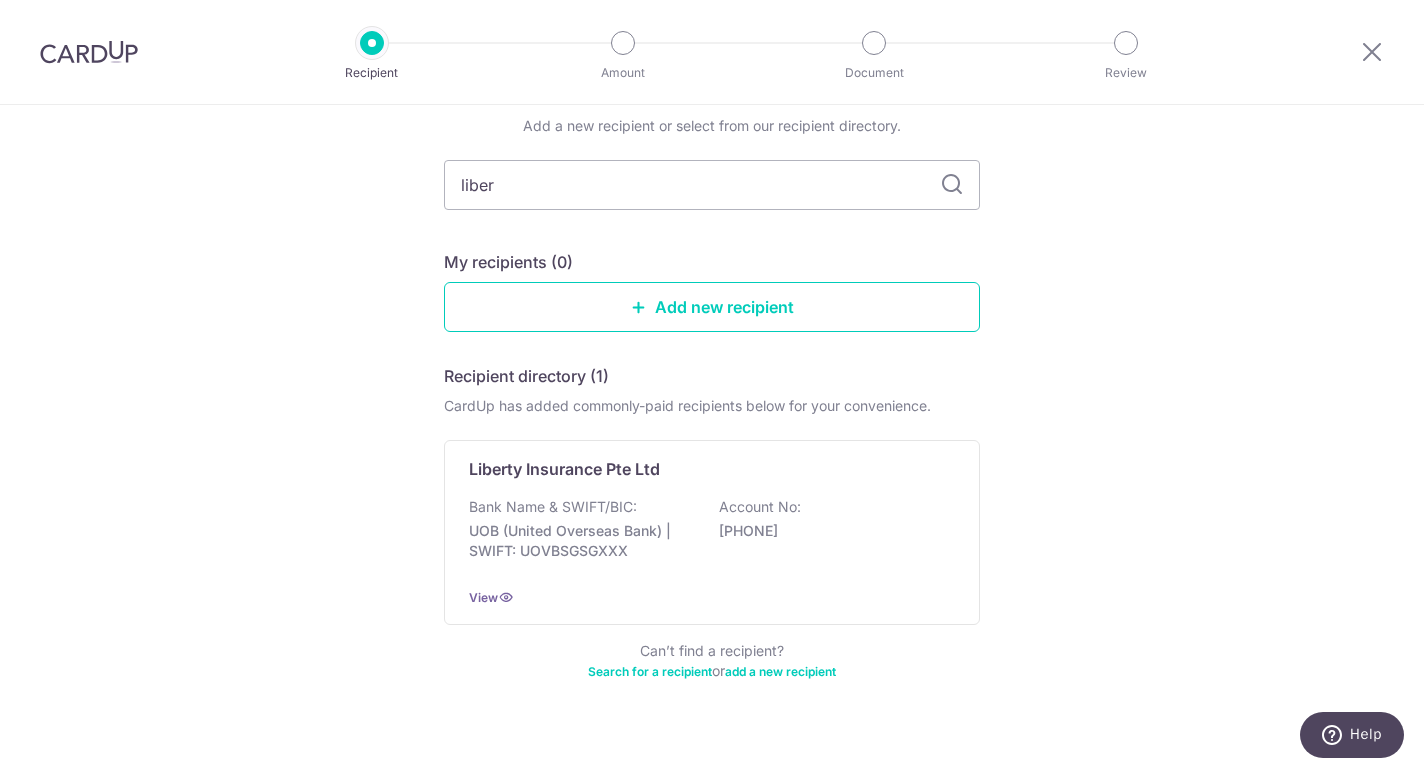scroll, scrollTop: 82, scrollLeft: 0, axis: vertical 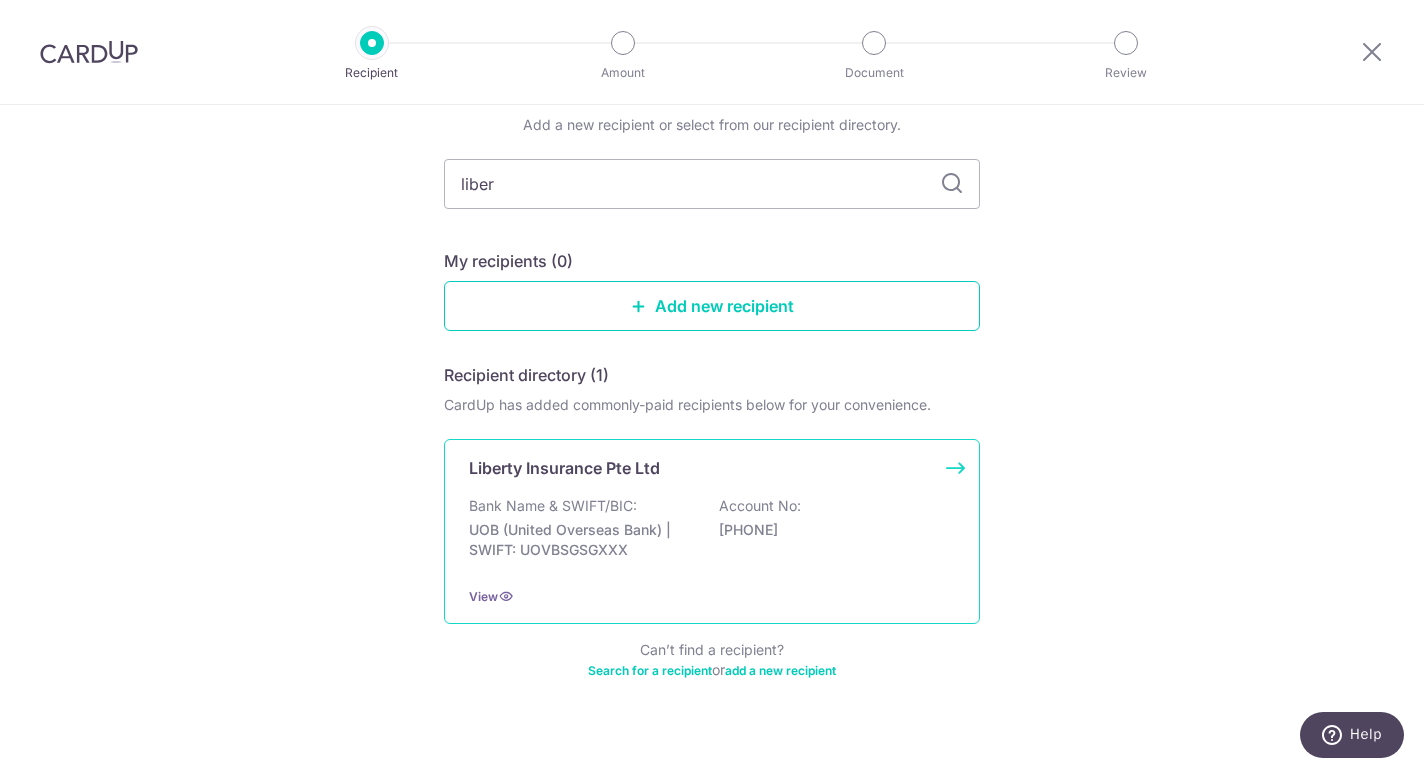 click on "View" at bounding box center (712, 596) 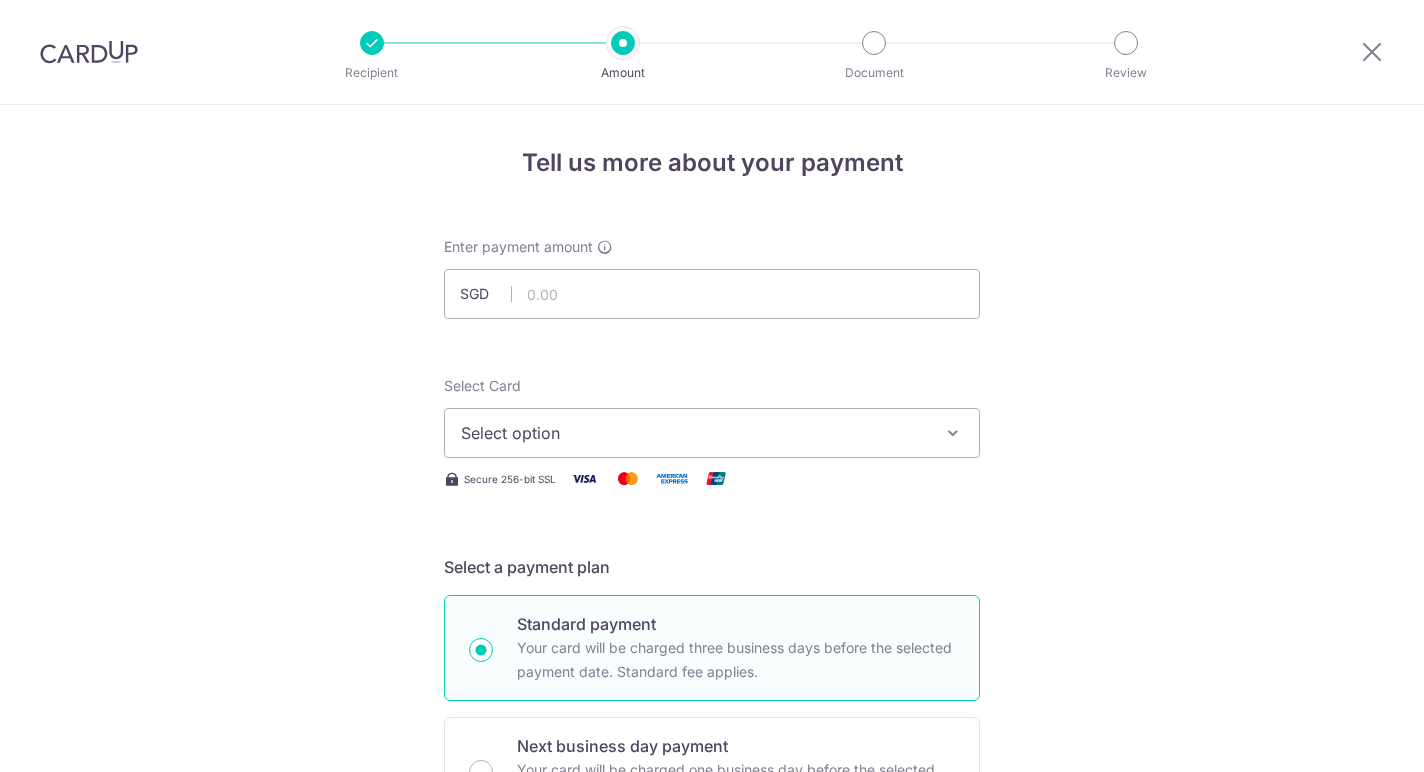 scroll, scrollTop: 0, scrollLeft: 0, axis: both 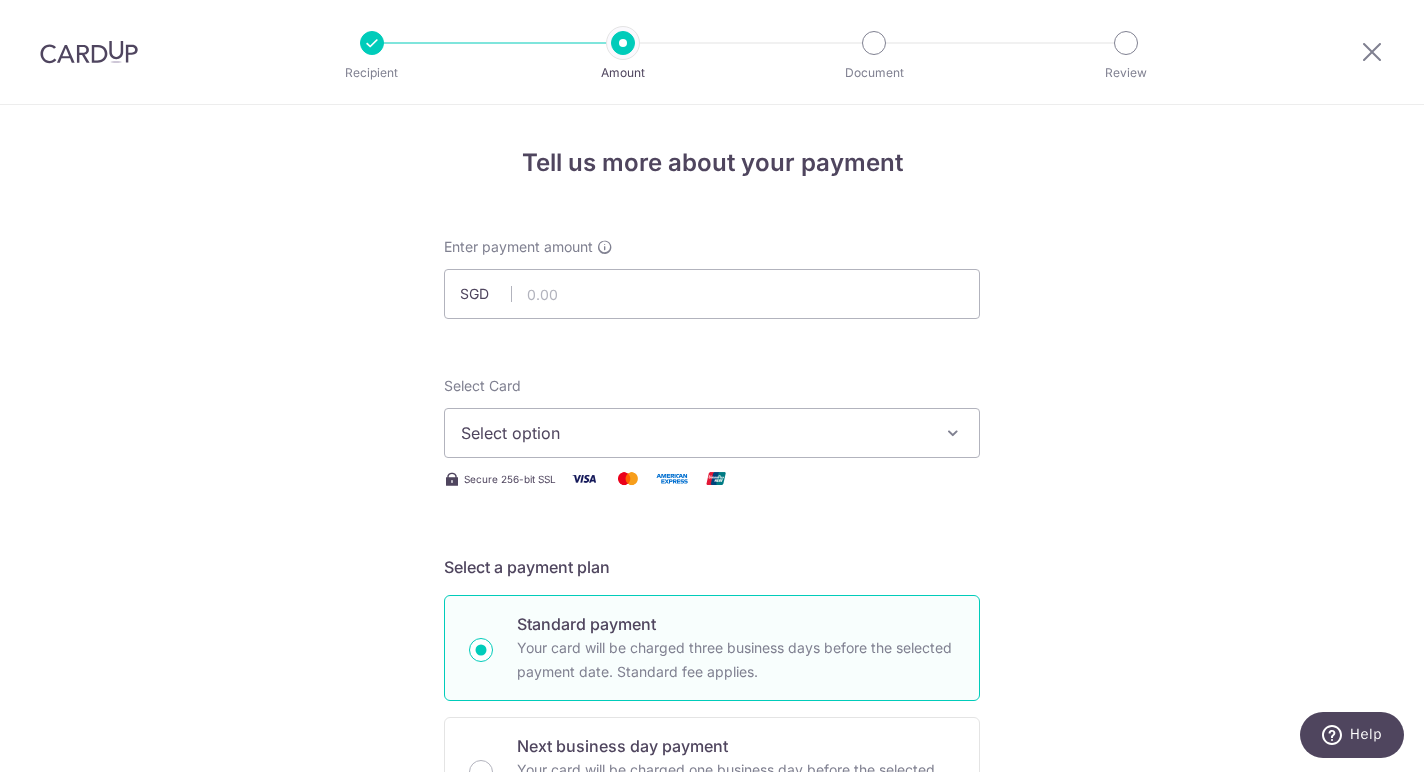click at bounding box center (372, 43) 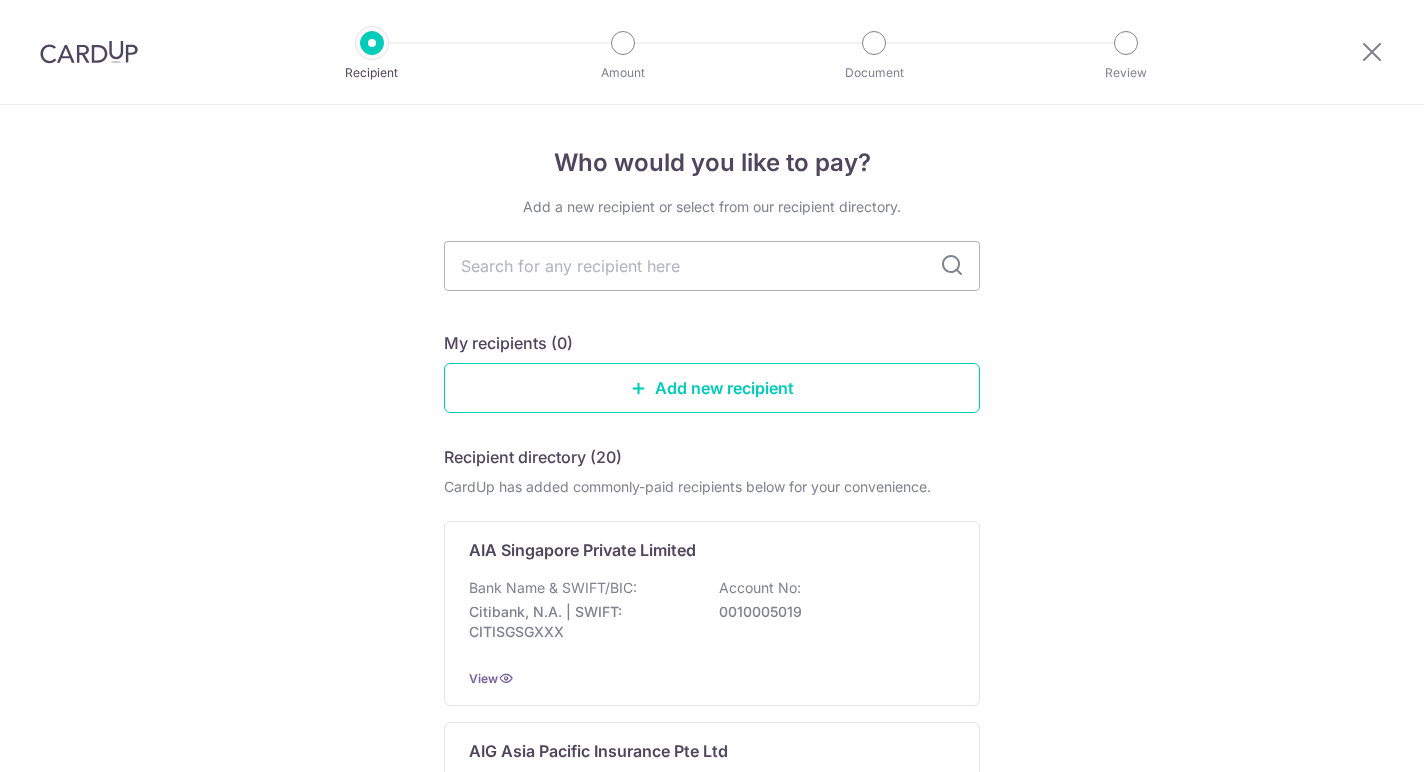 scroll, scrollTop: 0, scrollLeft: 0, axis: both 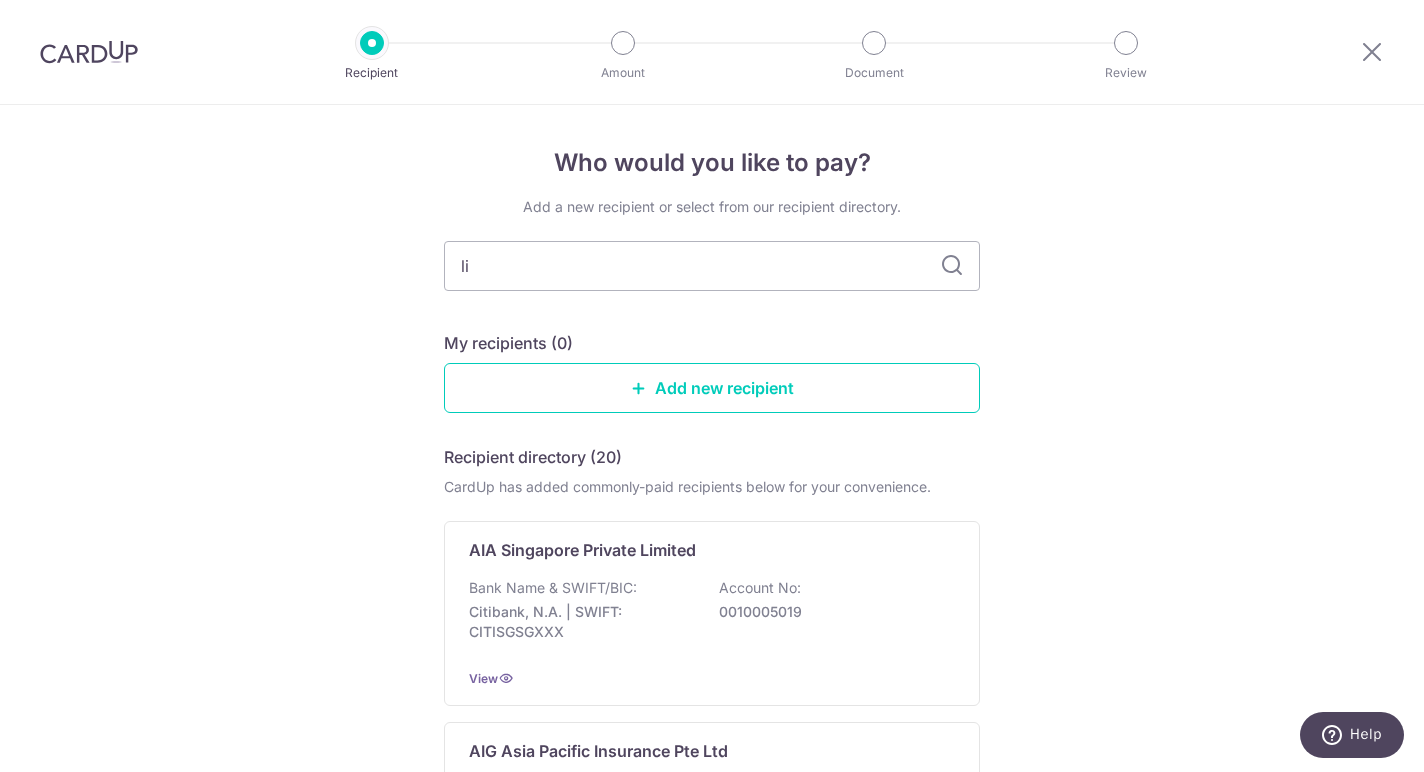 type on "lib" 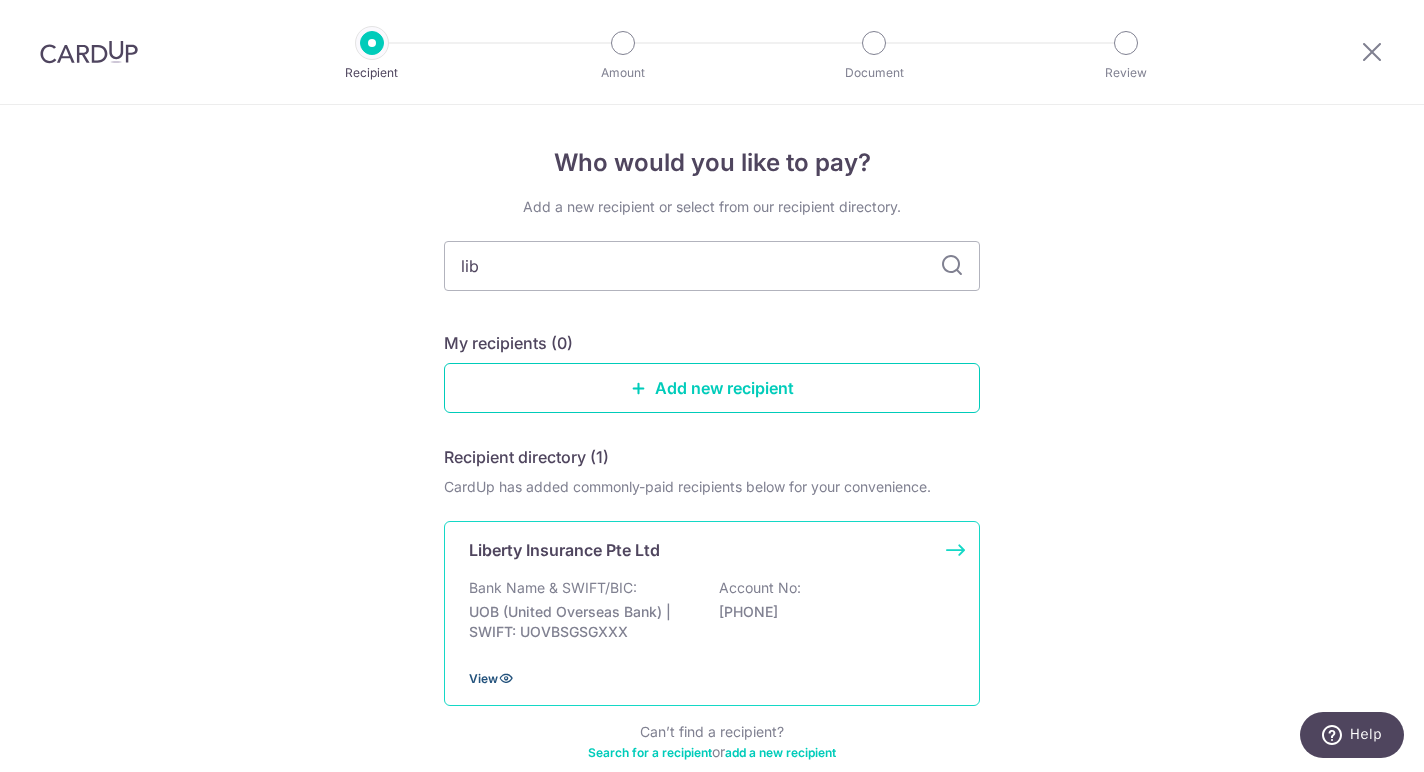 click at bounding box center (506, 678) 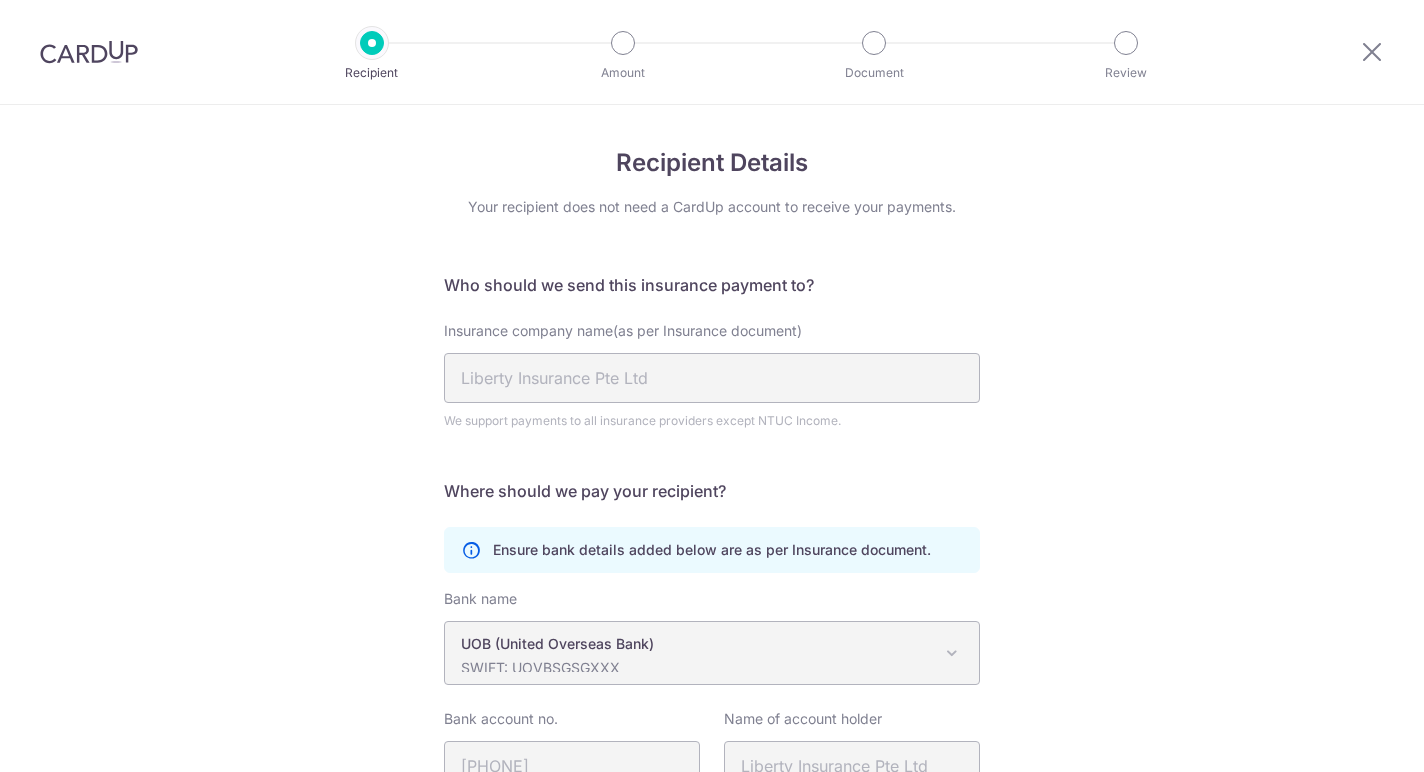scroll, scrollTop: 0, scrollLeft: 0, axis: both 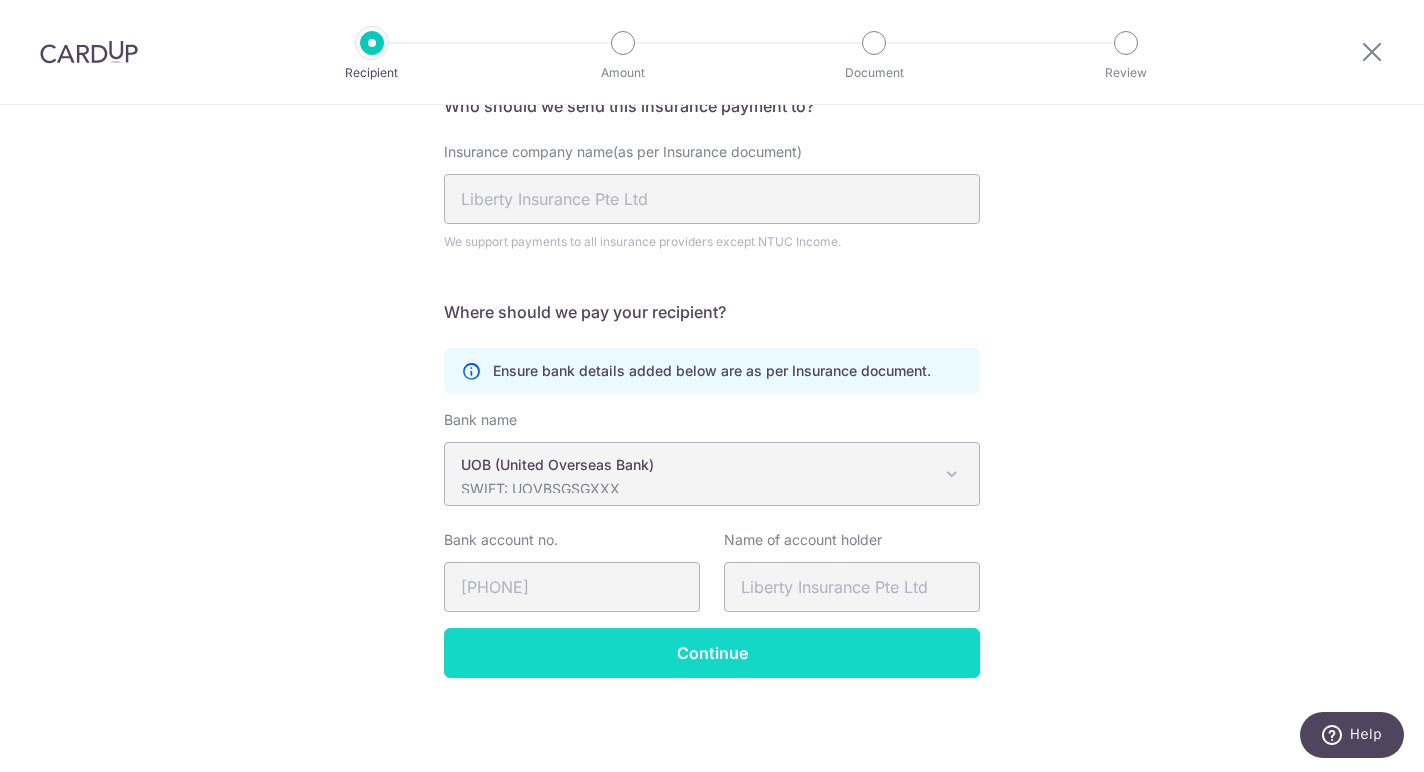 click on "Continue" at bounding box center [712, 653] 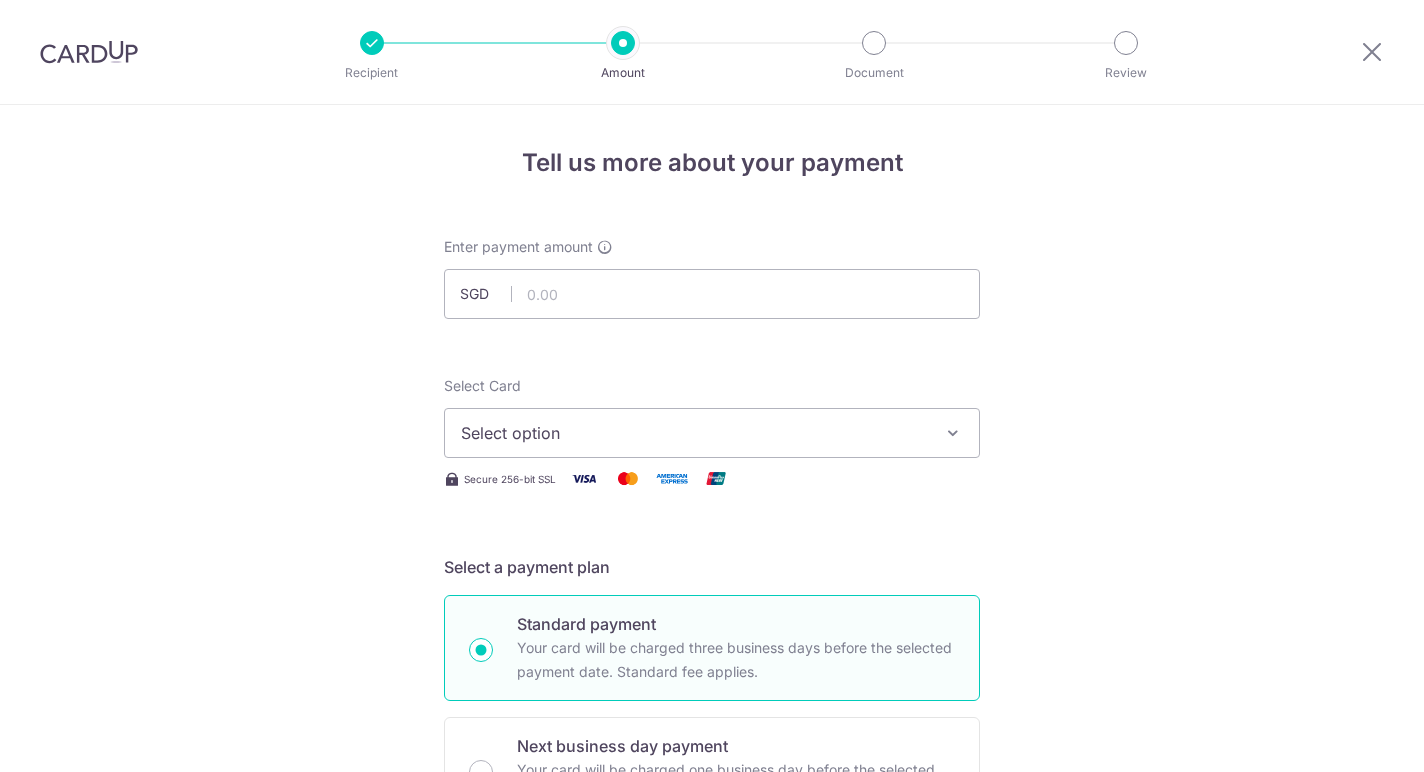 scroll, scrollTop: 0, scrollLeft: 0, axis: both 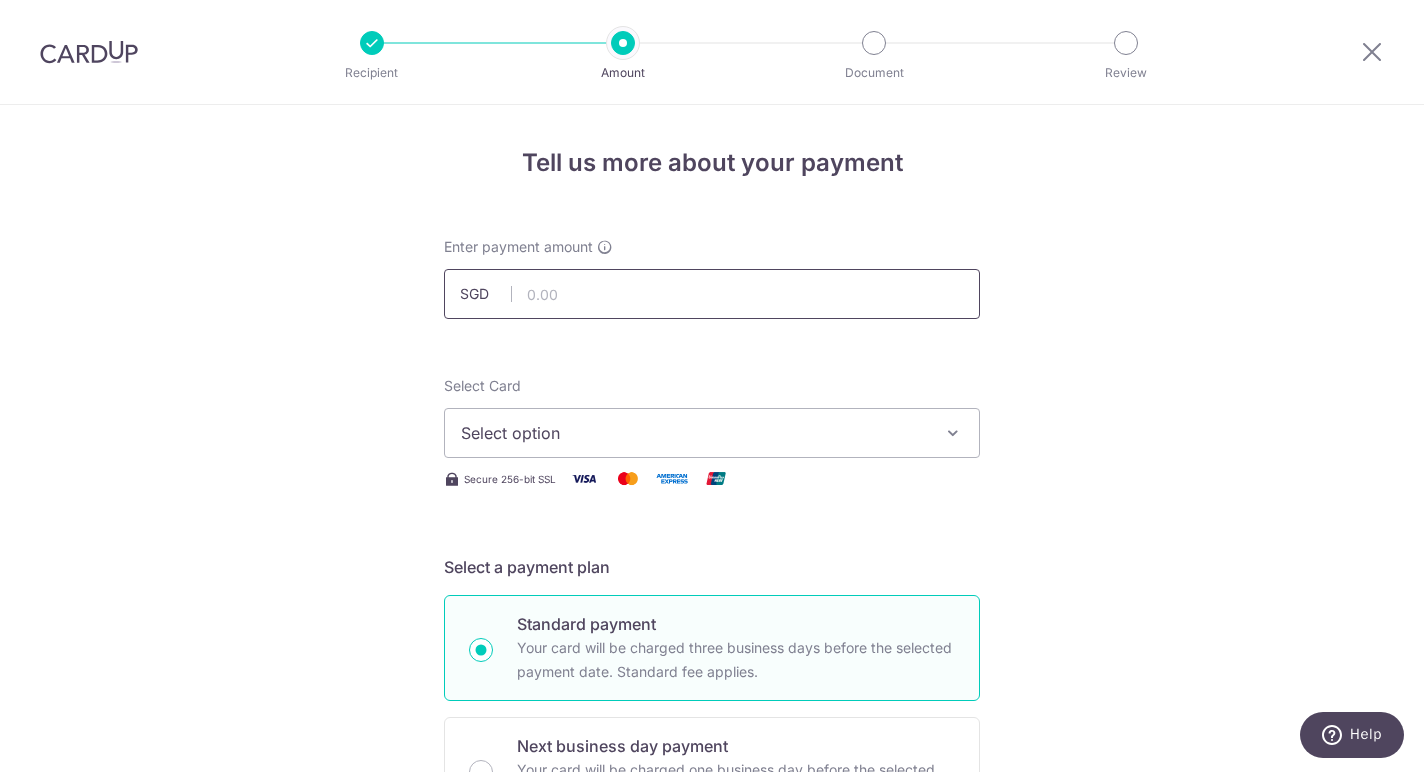 click at bounding box center [712, 294] 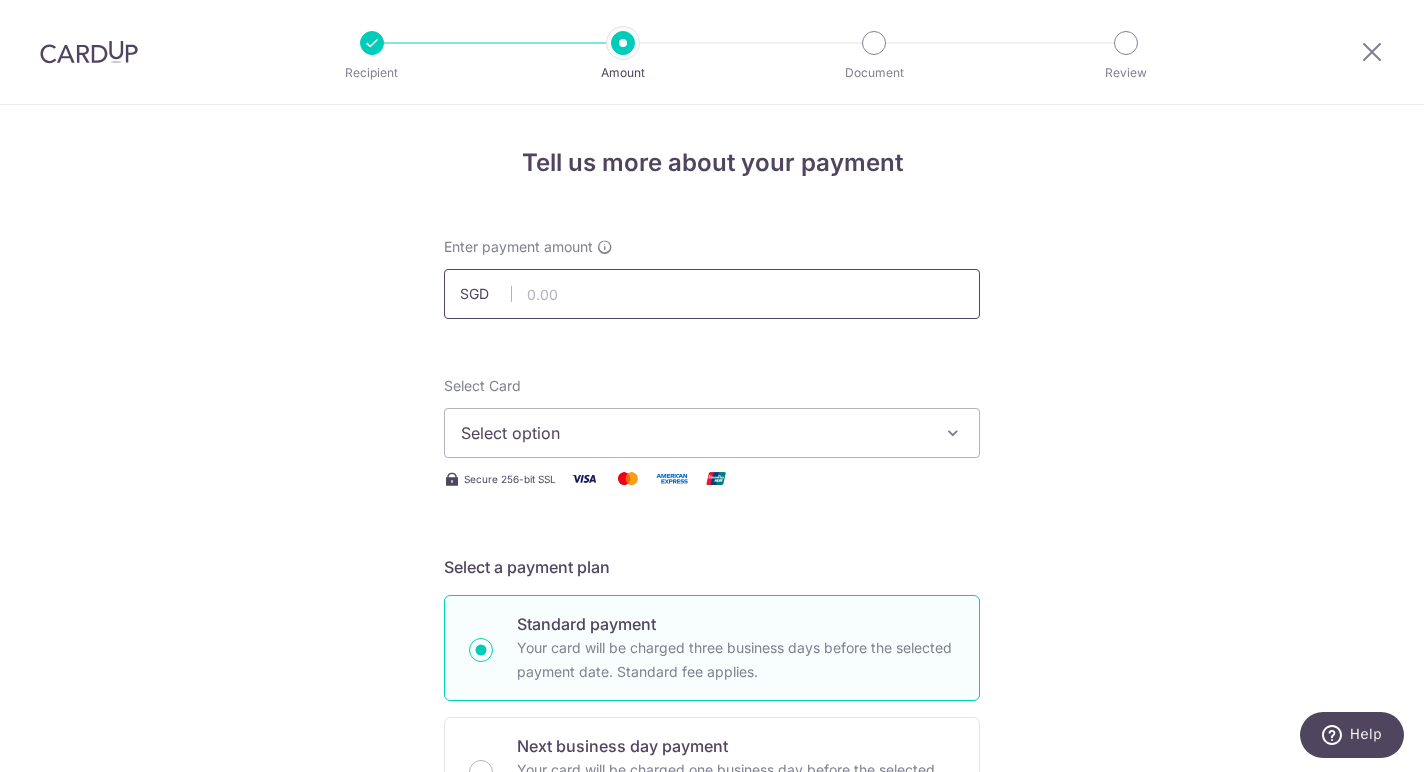 paste on "1647.83" 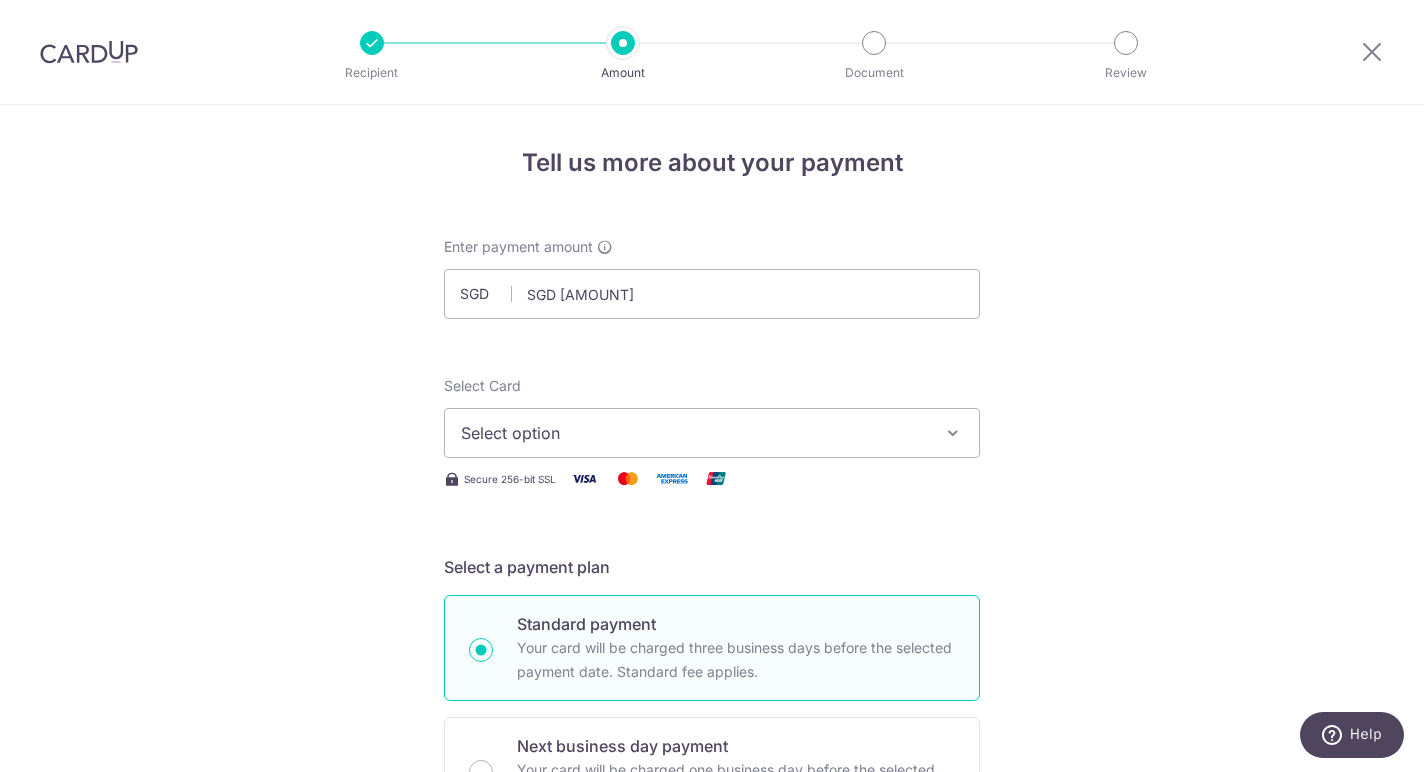 type on "1,647.83" 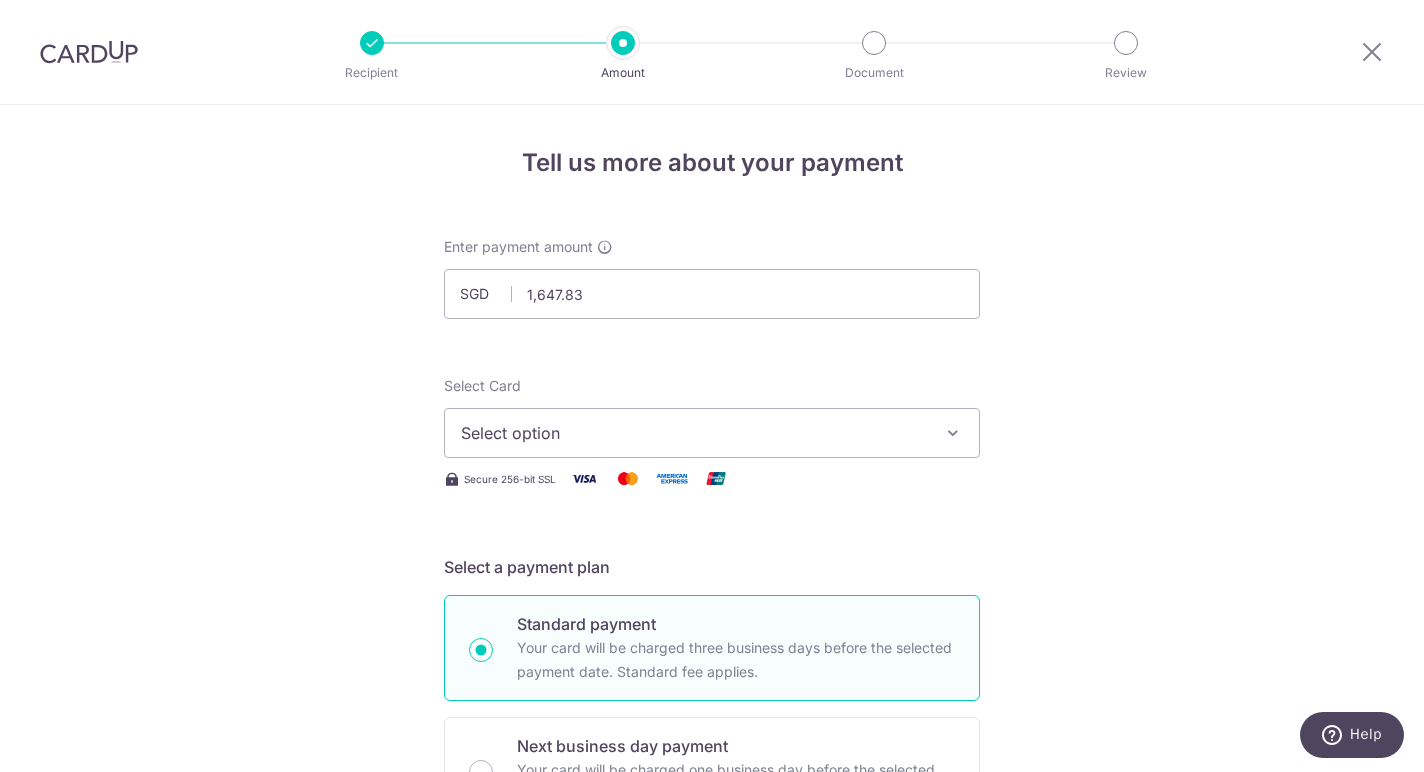 click on "Select option" at bounding box center (694, 433) 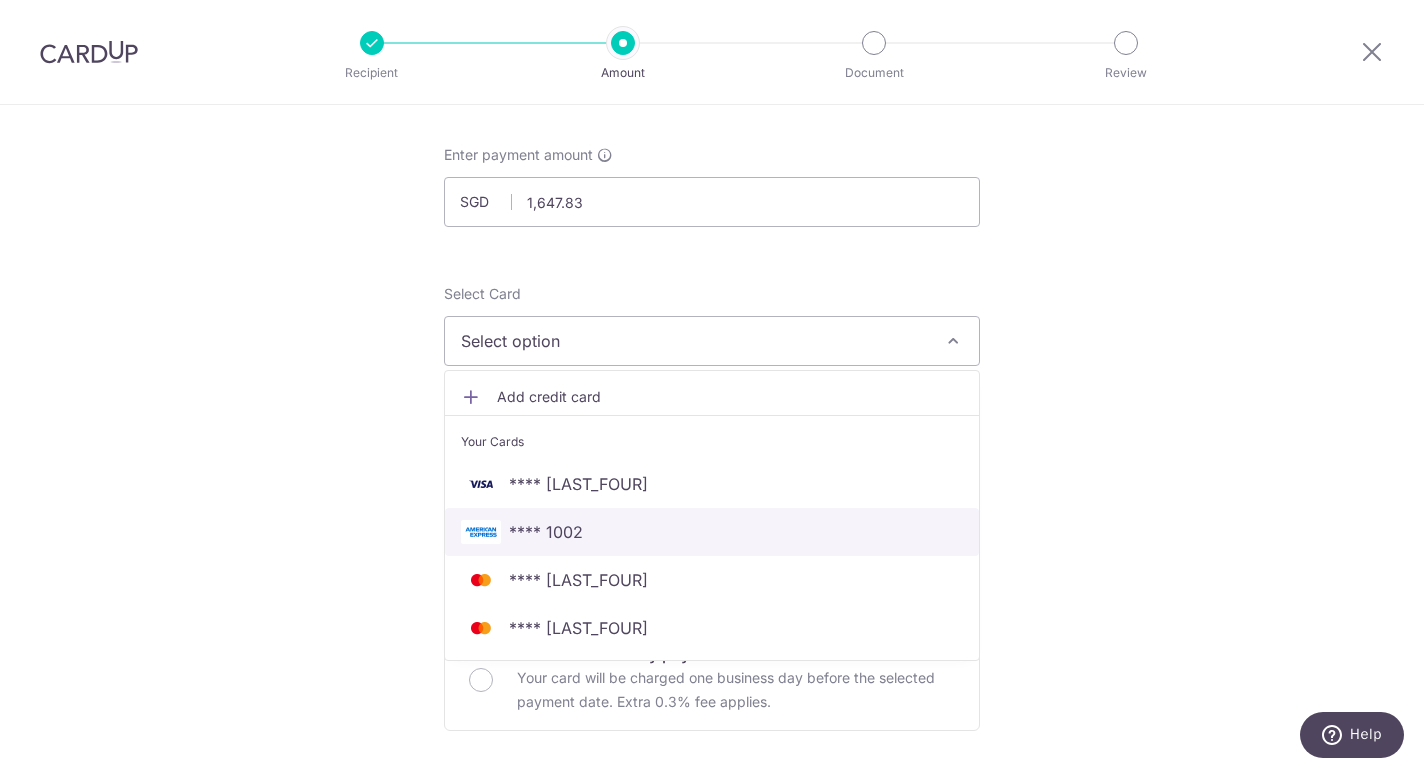 scroll, scrollTop: 103, scrollLeft: 0, axis: vertical 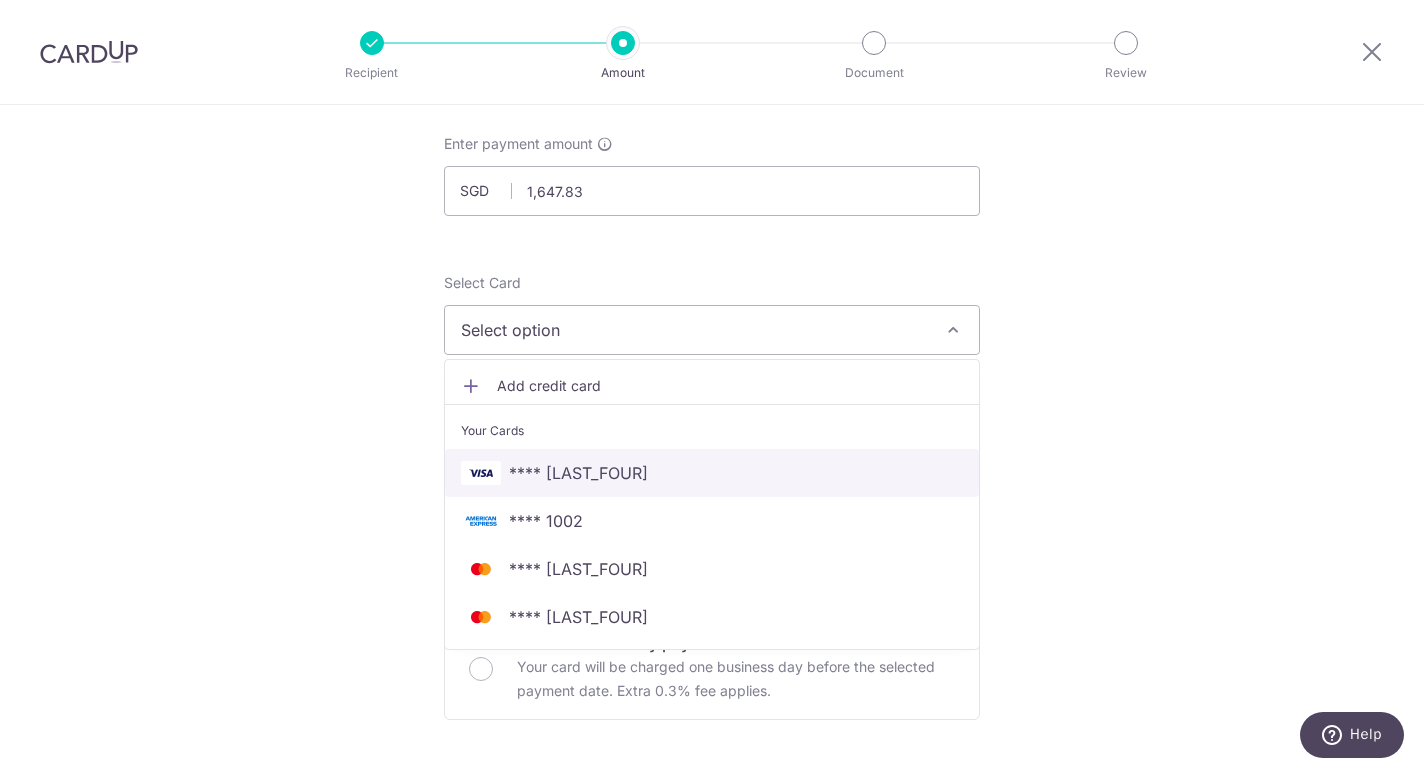 click on "**** 6031" at bounding box center [712, 473] 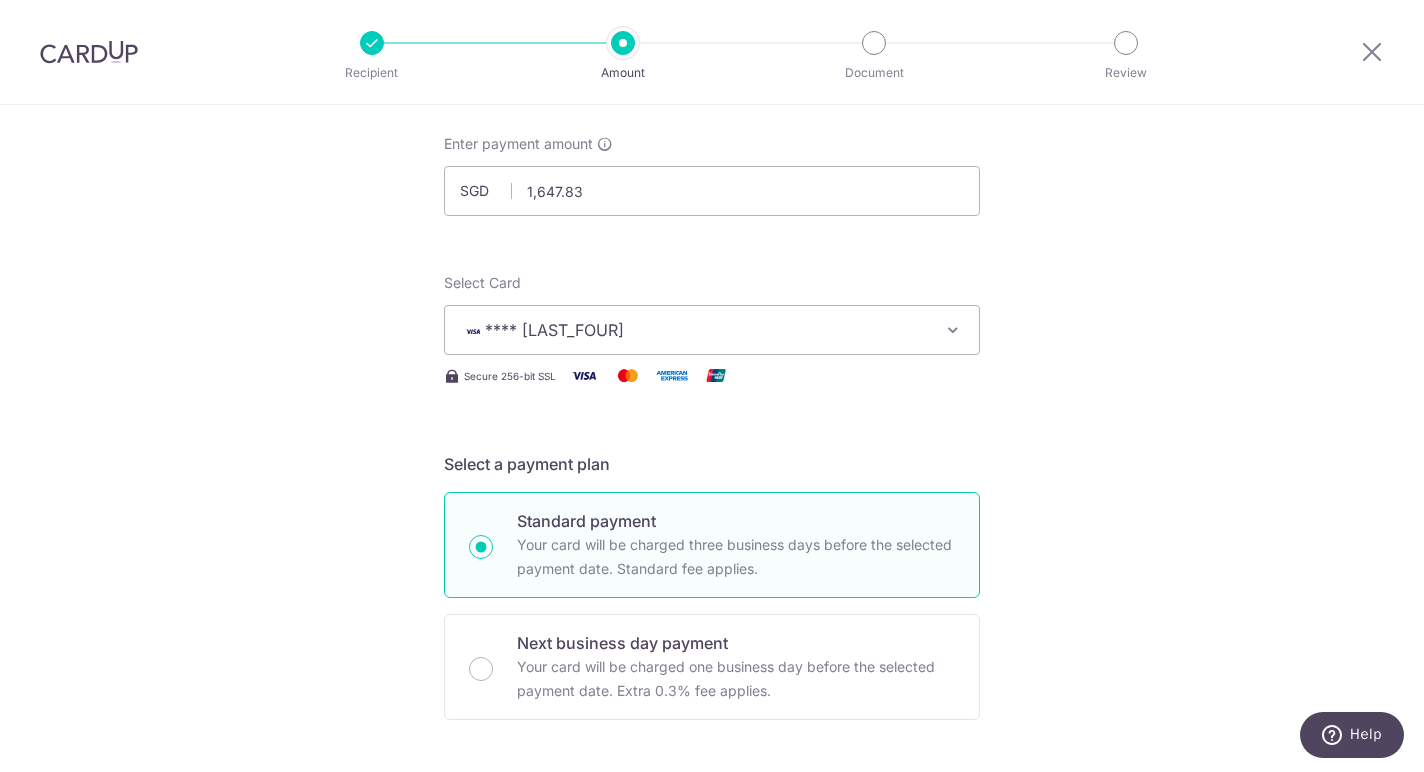 click on "**** 6031" at bounding box center [694, 330] 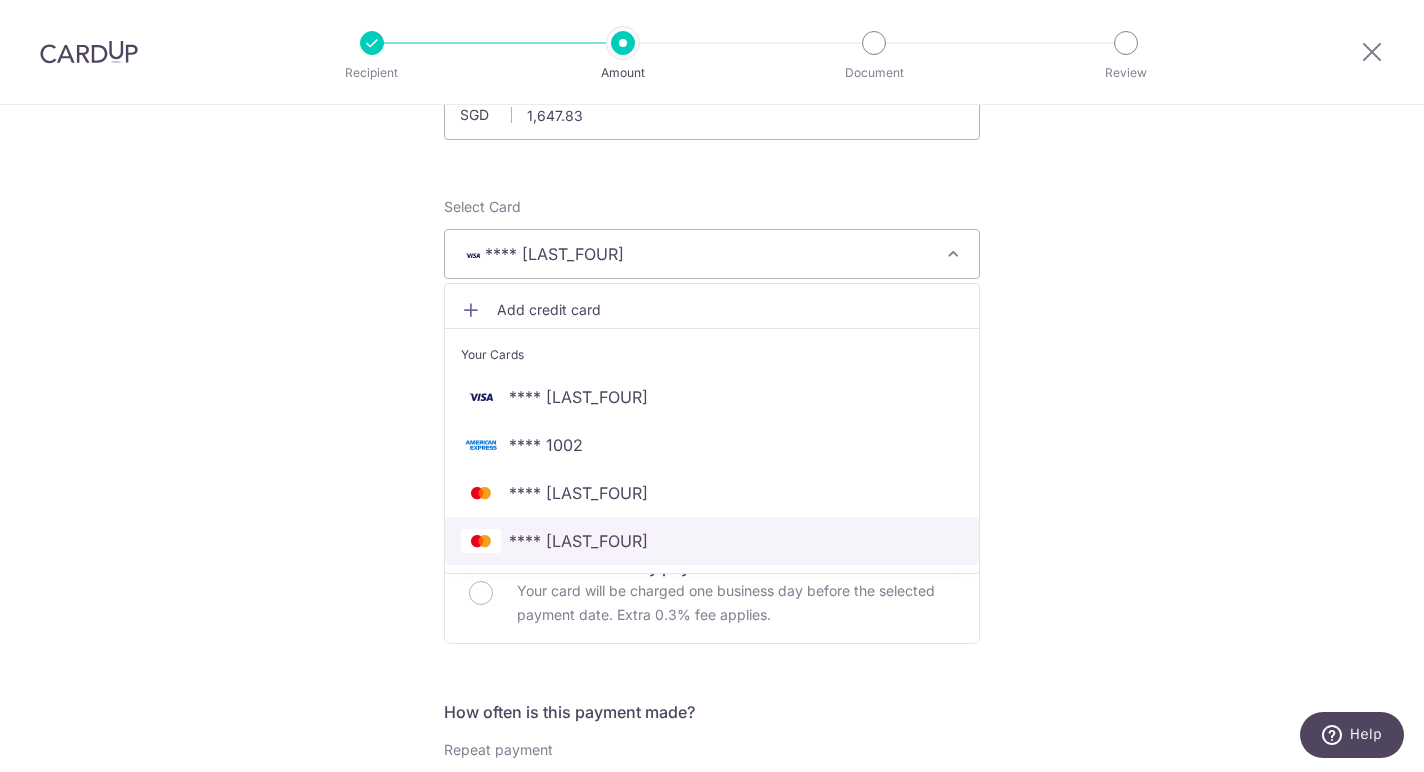 scroll, scrollTop: 191, scrollLeft: 0, axis: vertical 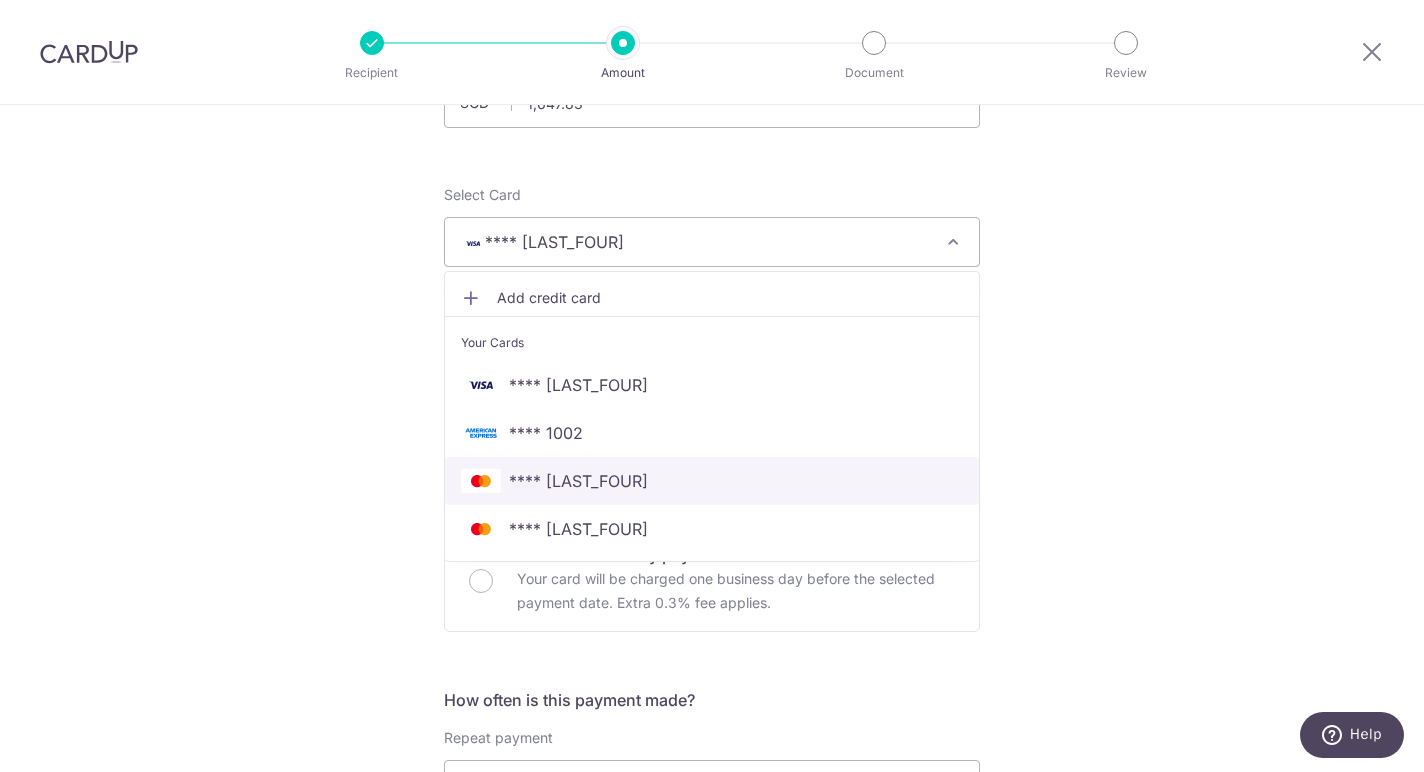 click on "**** [CC]" at bounding box center [712, 481] 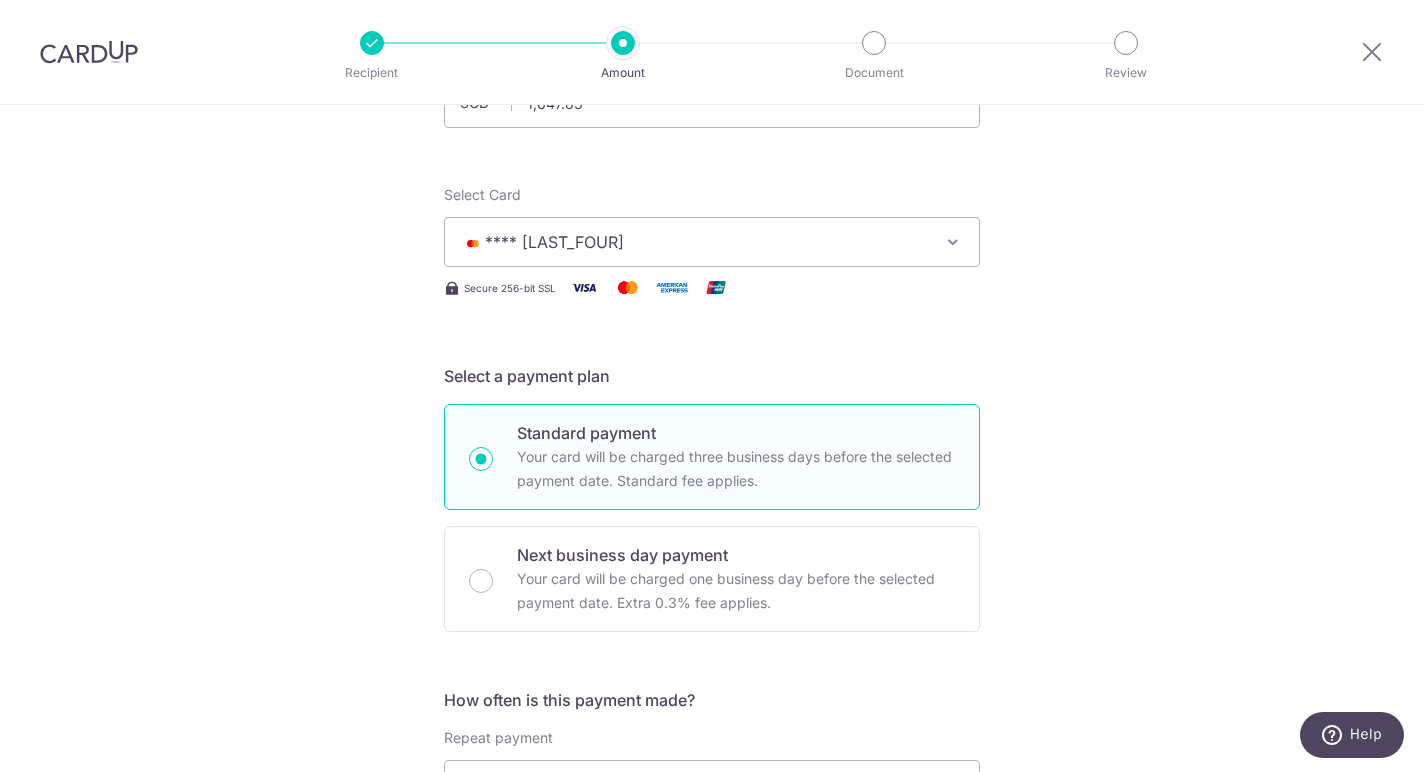 click on "Tell us more about your payment
SGD
1,647.83
1647.83
Select Card
**** [CC]
Add credit card
Your Cards
**** [CC]
**** [CC]
**** [CC]
**** [CC]
Secure 256-bit SSL
Text
New card details" at bounding box center (712, 818) 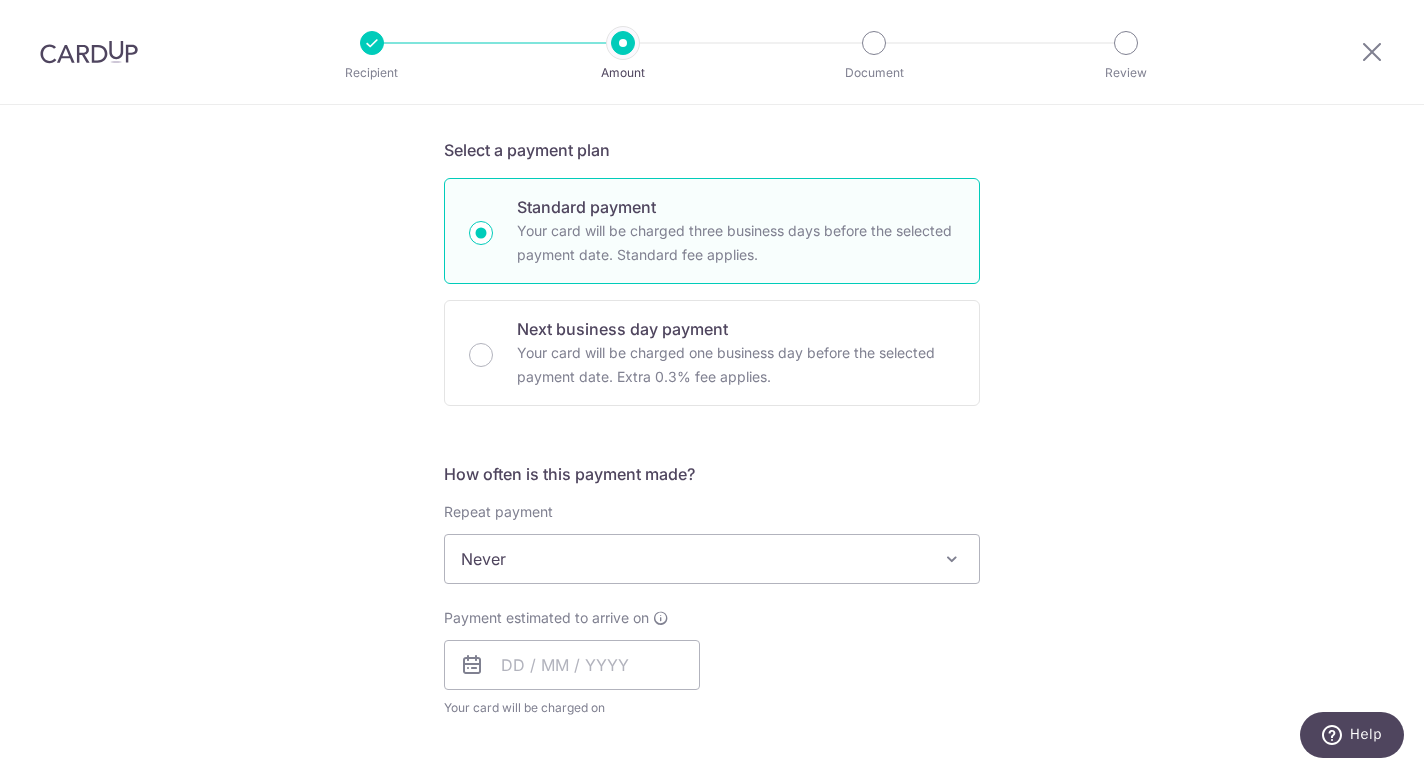 scroll, scrollTop: 494, scrollLeft: 0, axis: vertical 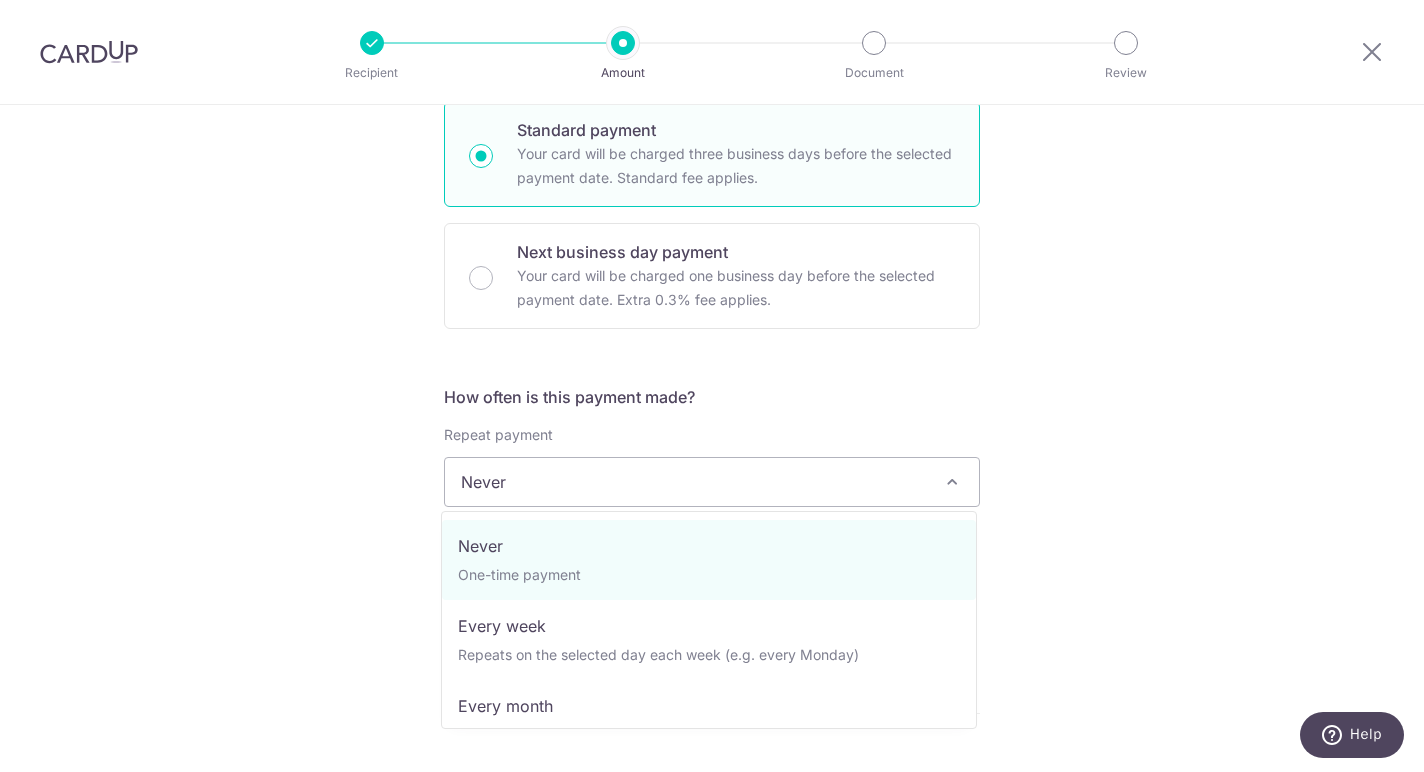 click on "Never" at bounding box center (712, 482) 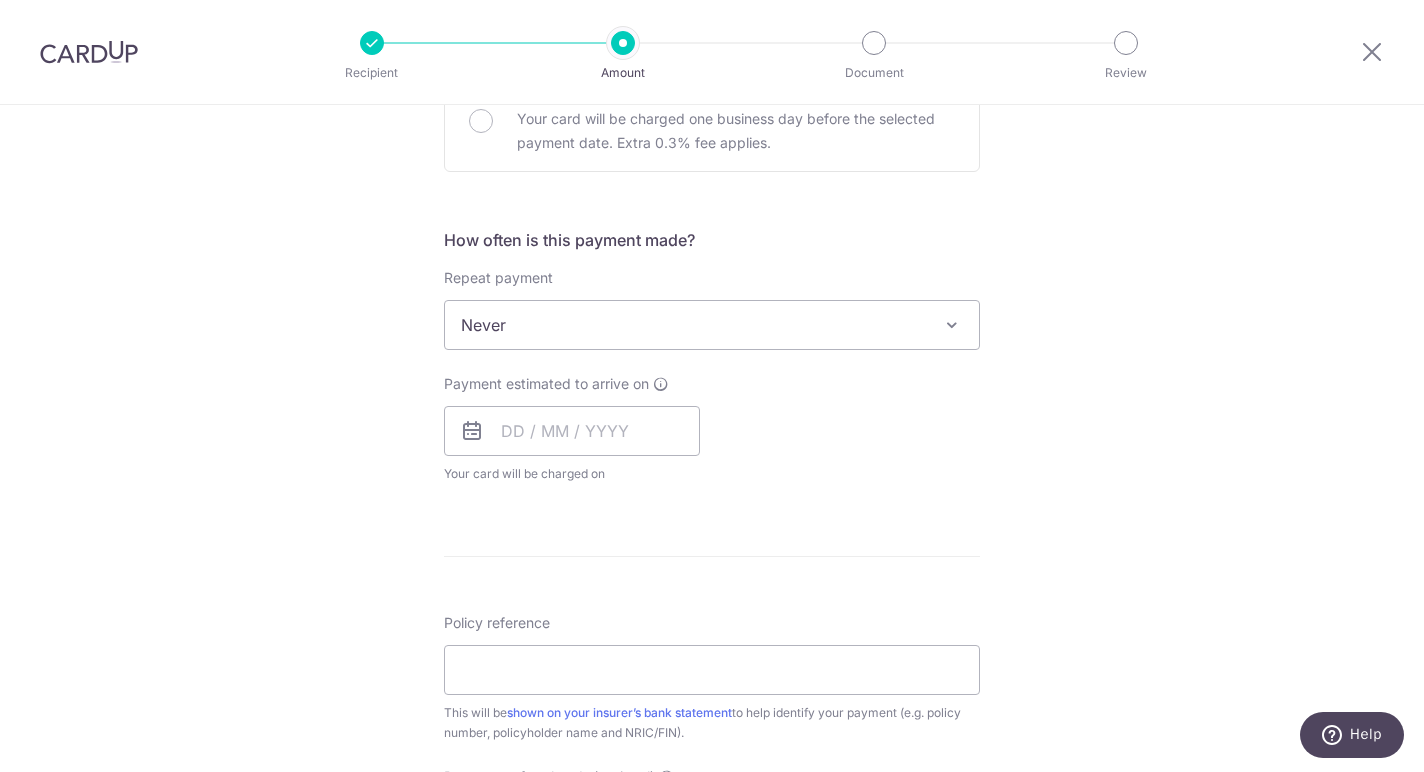 scroll, scrollTop: 663, scrollLeft: 0, axis: vertical 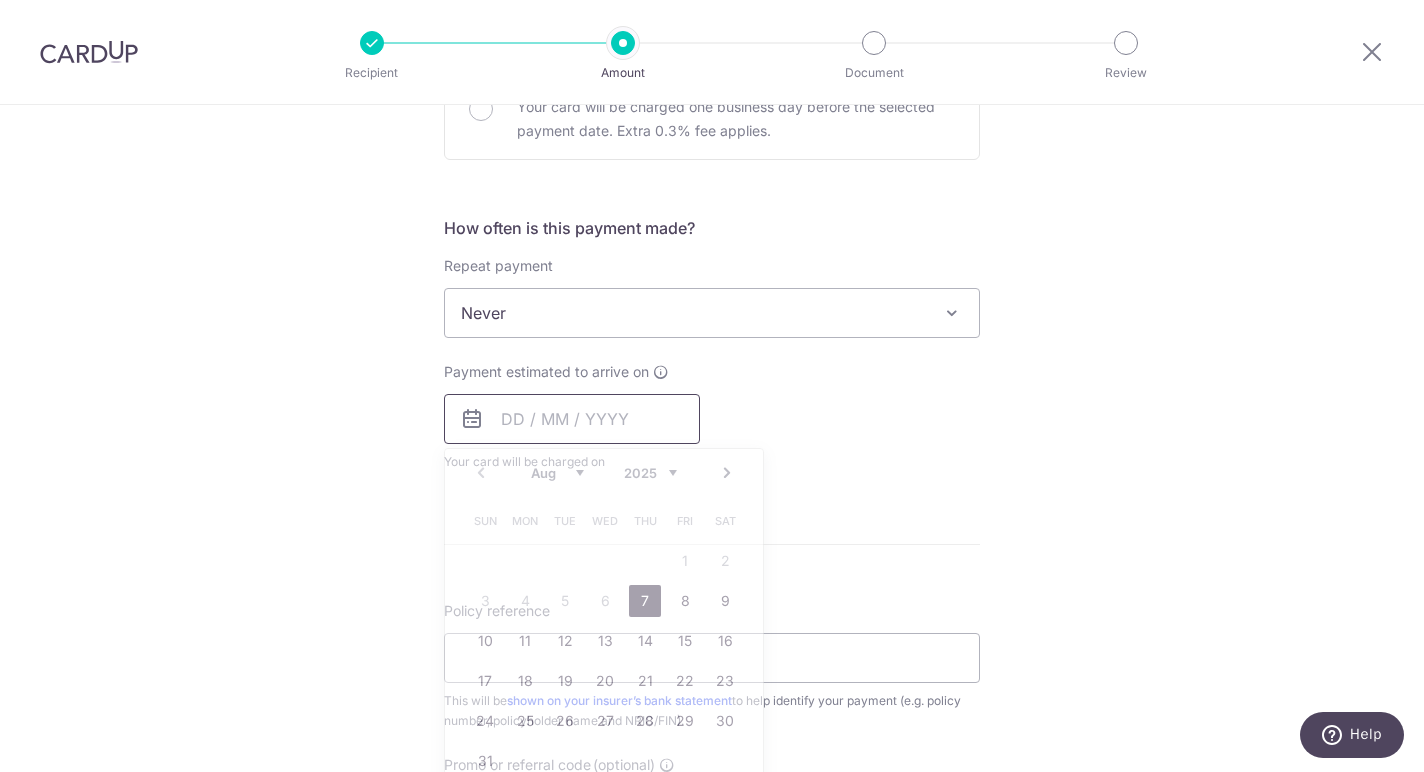click at bounding box center [572, 419] 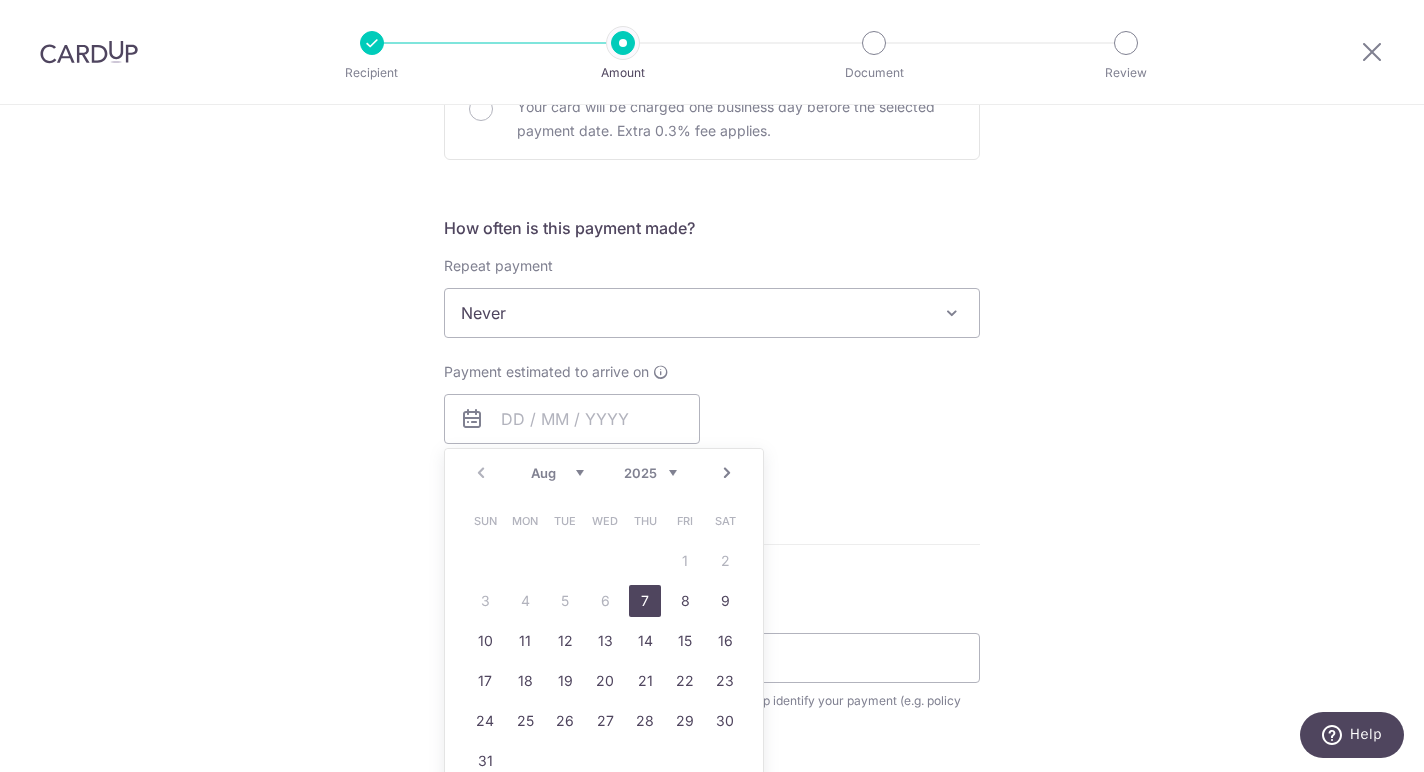 click on "7" at bounding box center [645, 601] 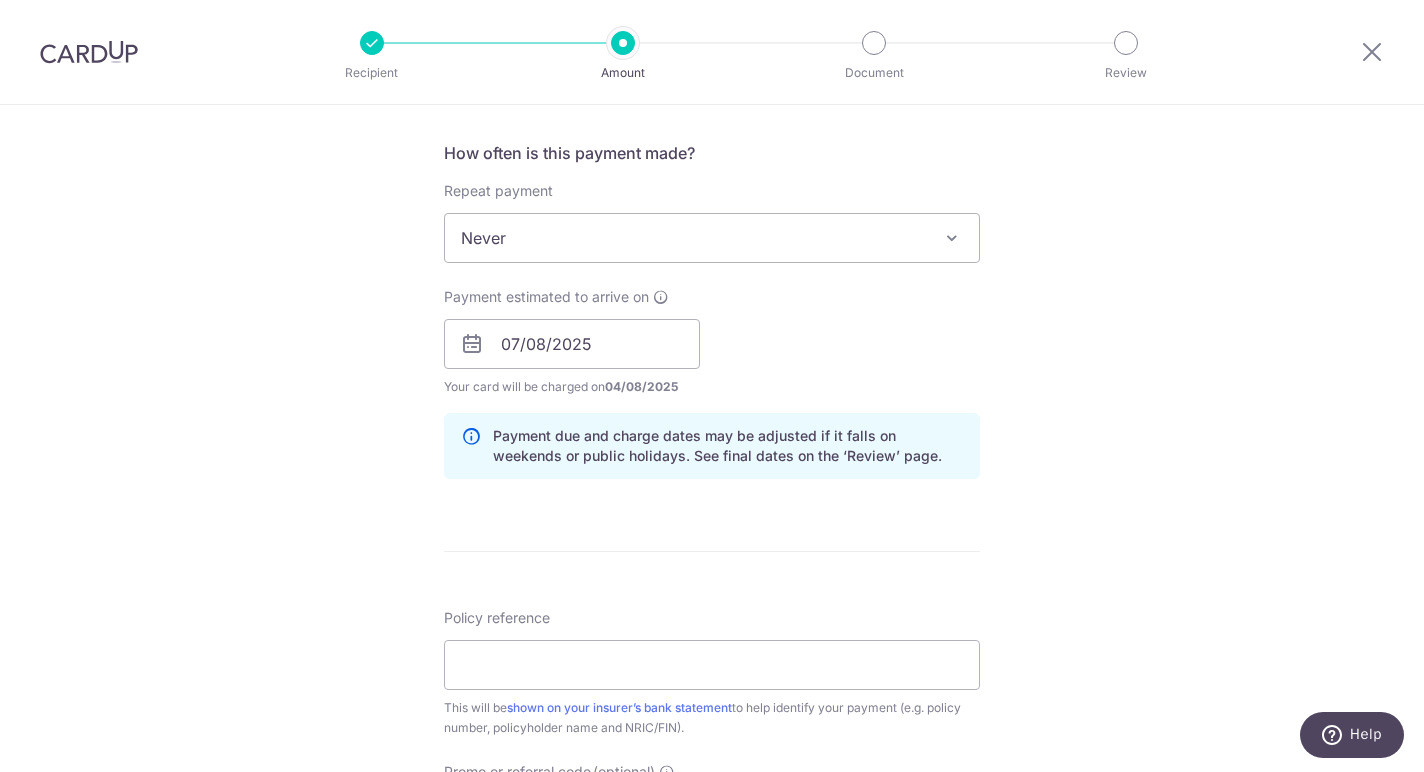 scroll, scrollTop: 836, scrollLeft: 0, axis: vertical 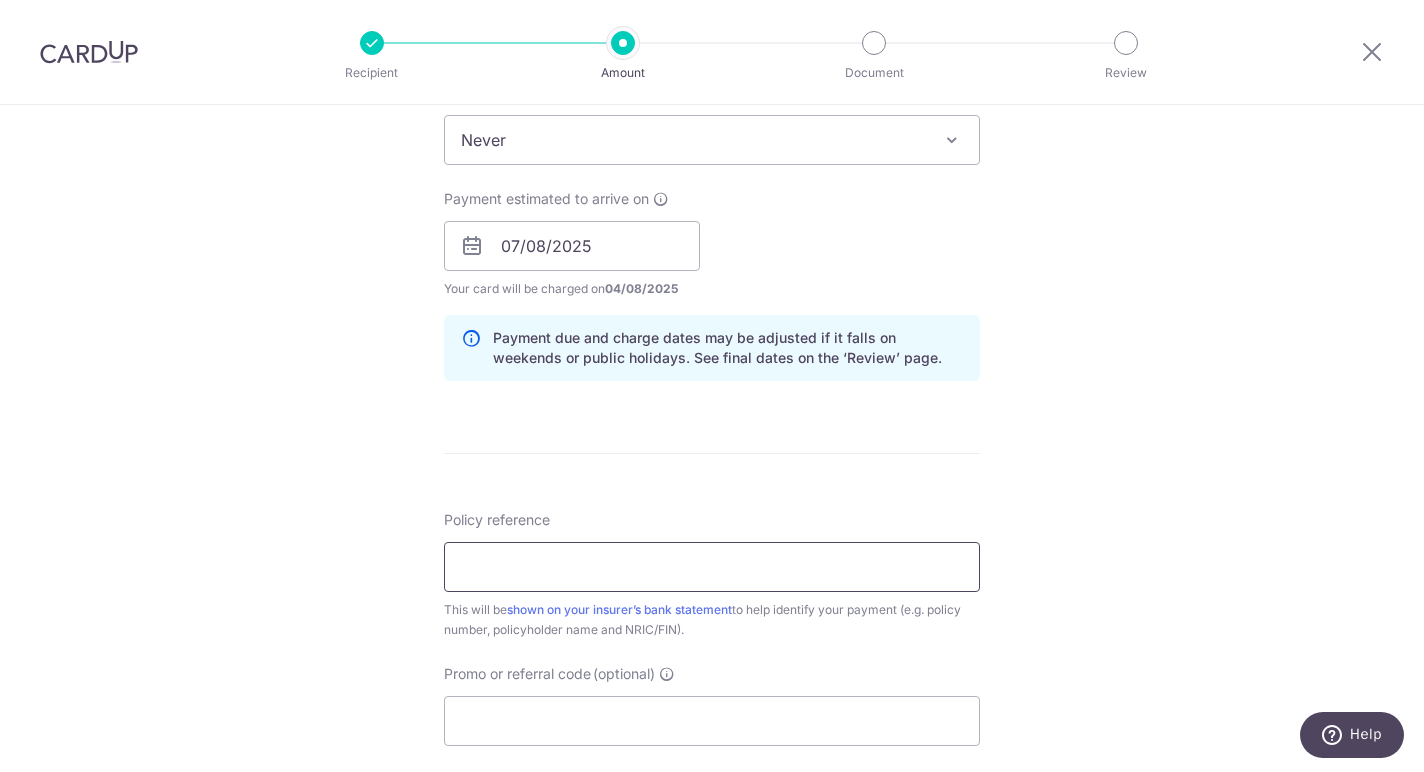 click on "Policy reference" at bounding box center (712, 567) 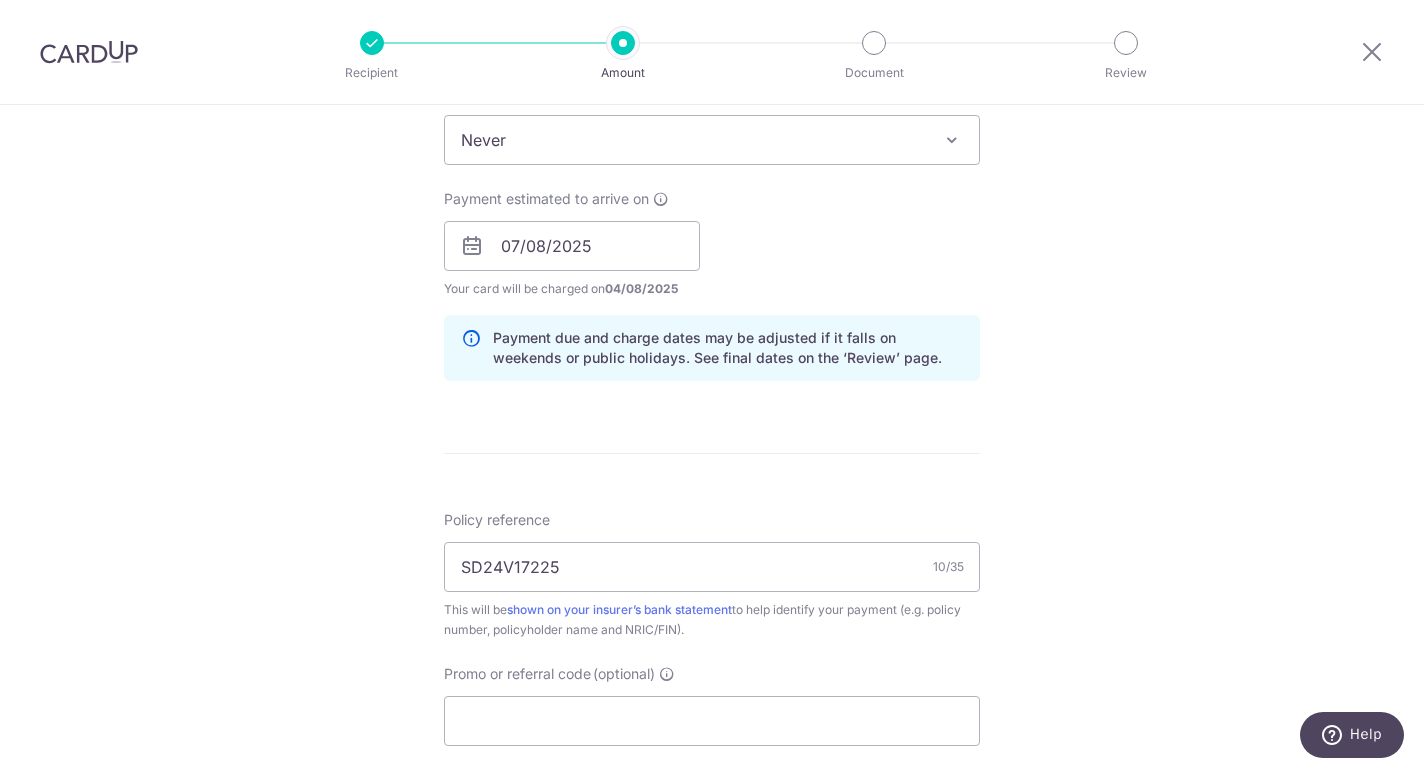 click on "Enter payment amount
SGD
1,647.83
1647.83
Select Card
**** 6903
Add credit card
Your Cards
**** 6031
**** 1002
**** 6903
**** 8344
Secure 256-bit SSL
Text
New card details
Card" at bounding box center (712, 233) 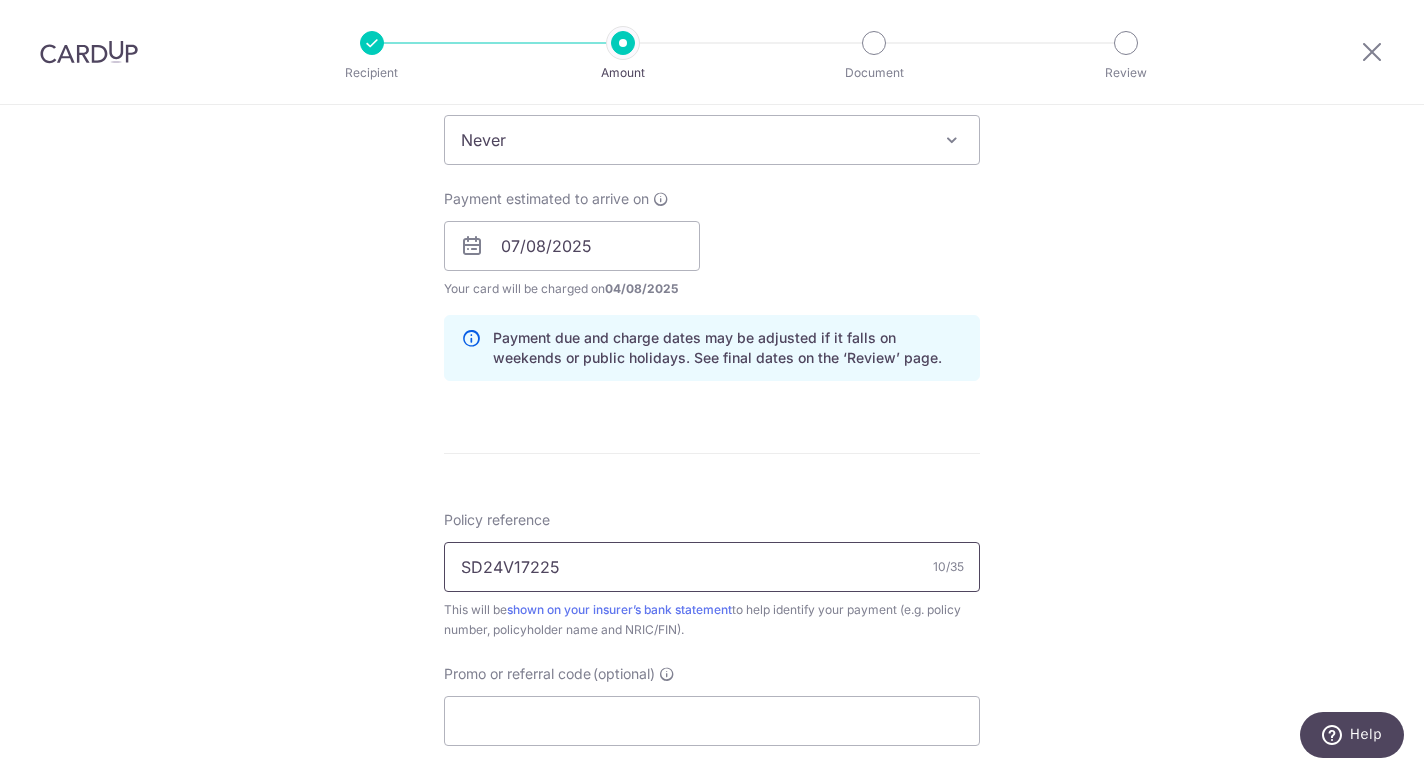 click on "SD24V17225" at bounding box center [712, 567] 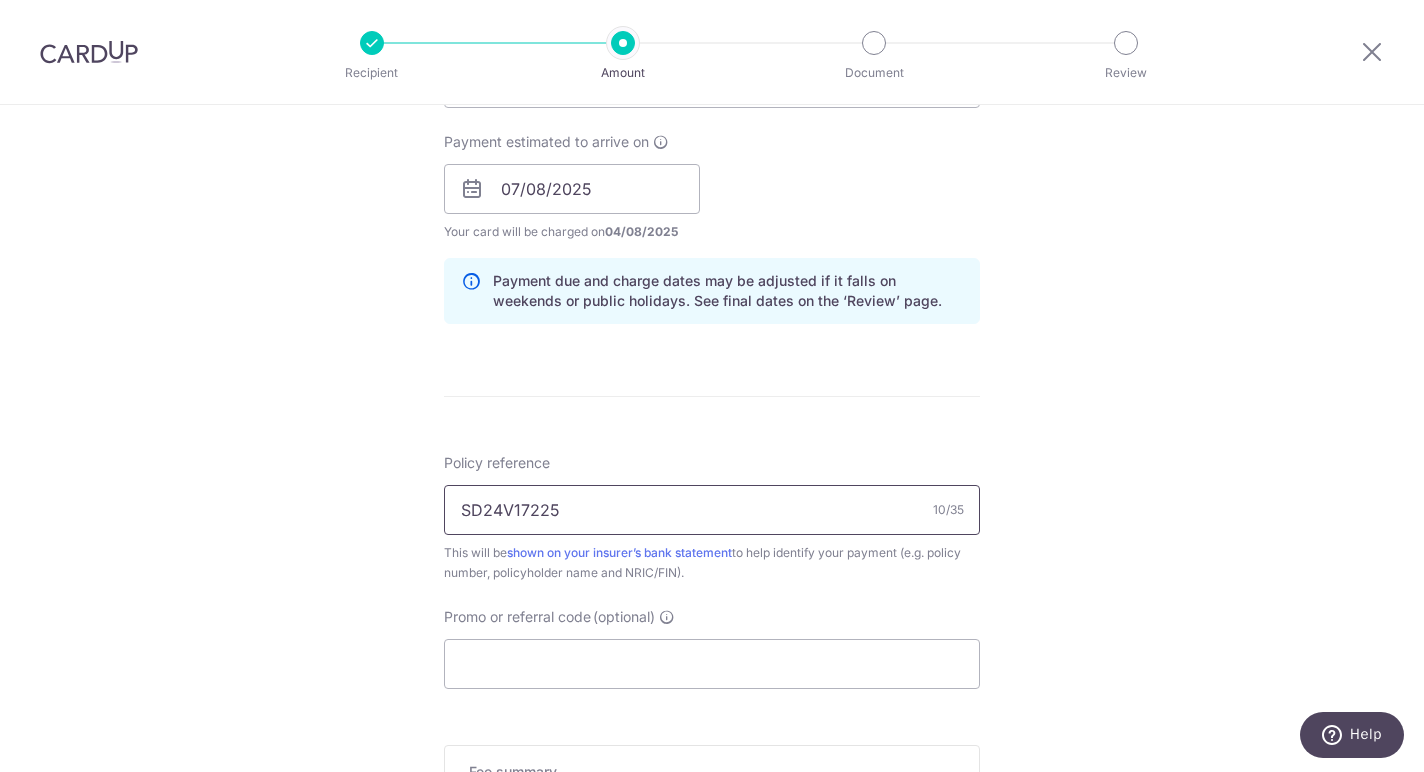 scroll, scrollTop: 894, scrollLeft: 0, axis: vertical 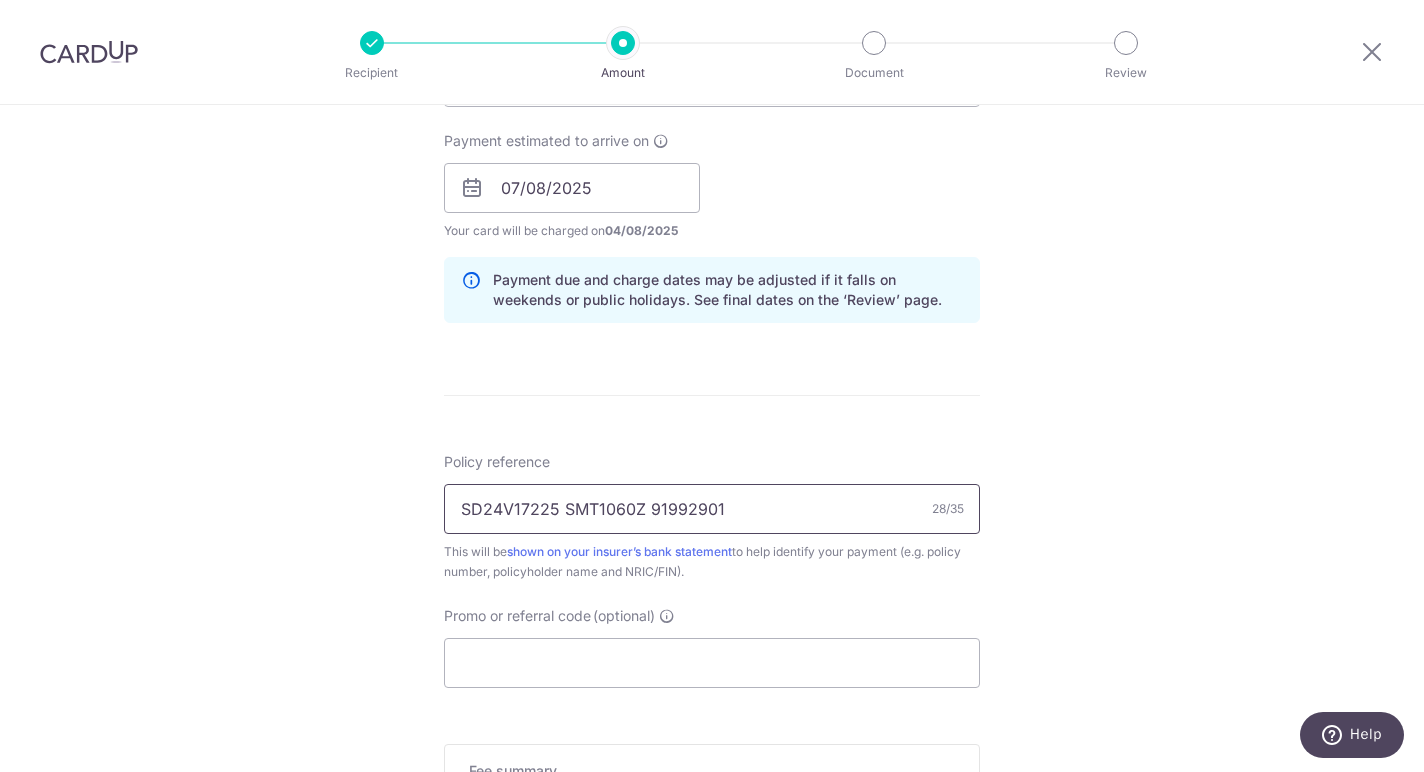 type on "SD24V17225 SMT1060Z 91992901" 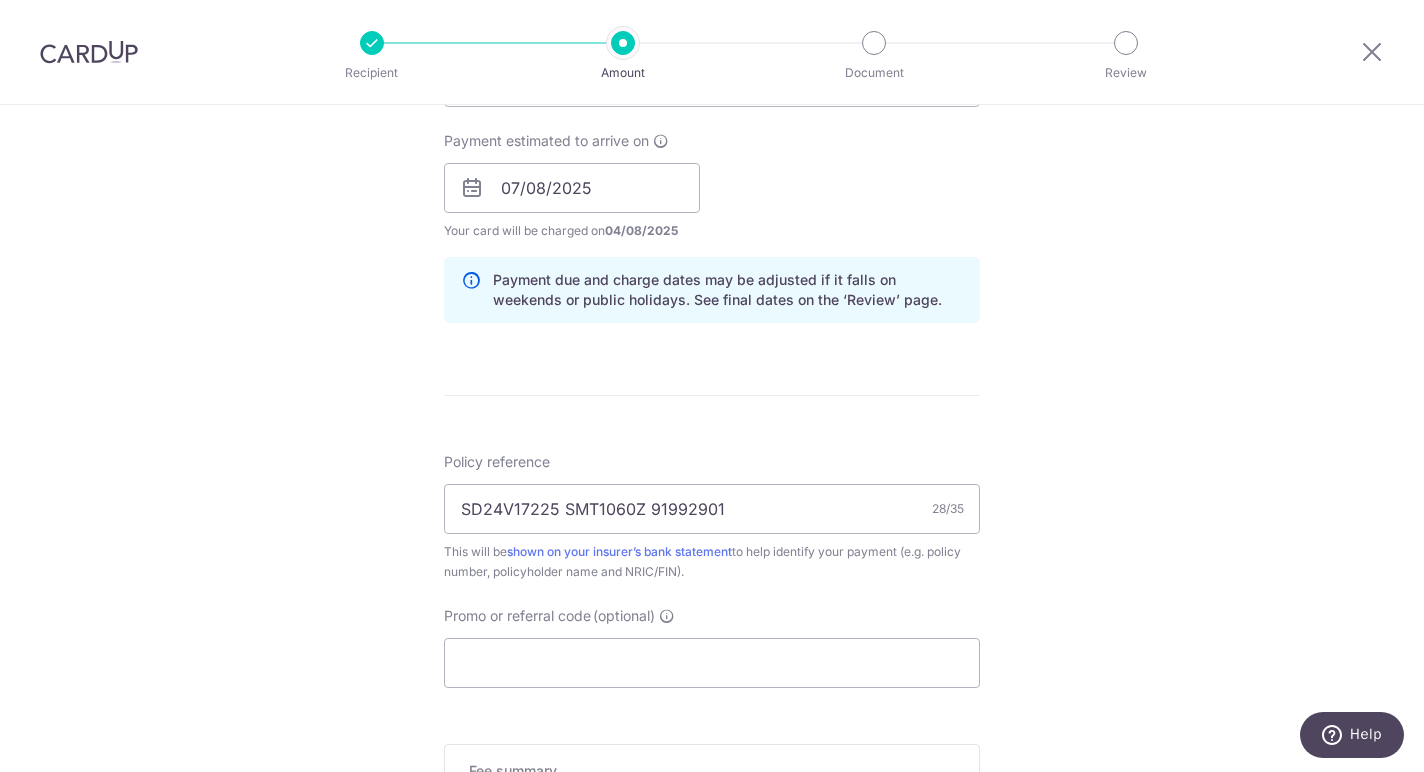 click on "Tell us more about your payment
Enter payment amount
SGD
1,647.83
1647.83
Select Card
**** 6903
Add credit card
Your Cards
**** 6031
**** 1002
**** 6903
**** 8344
Secure 256-bit SSL
Text
New card details" at bounding box center [712, 156] 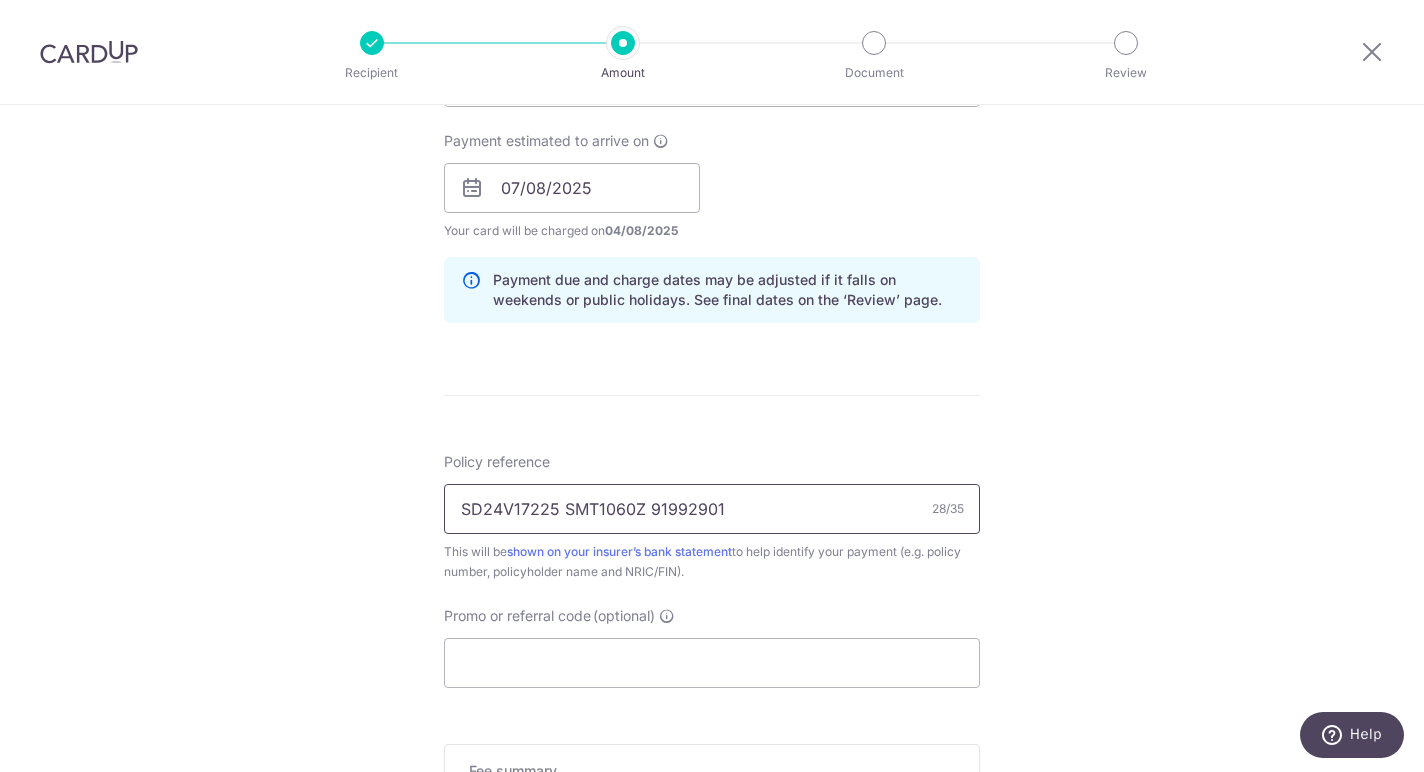 drag, startPoint x: 970, startPoint y: 508, endPoint x: 932, endPoint y: 508, distance: 38 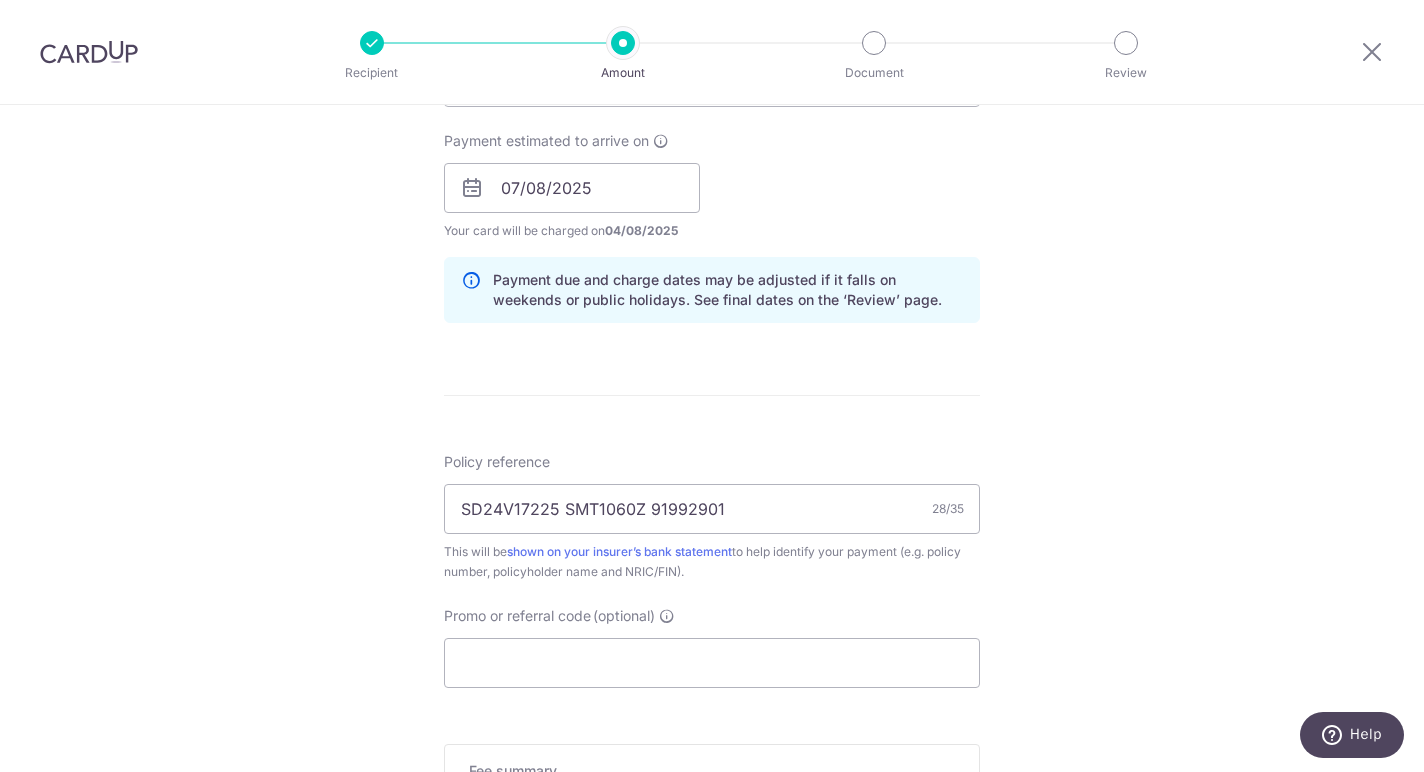 click on "Tell us more about your payment
Enter payment amount
SGD
1,647.83
1647.83
Select Card
**** 6903
Add credit card
Your Cards
**** 6031
**** 1002
**** 6903
**** 8344
Secure 256-bit SSL
Text
New card details" at bounding box center (712, 156) 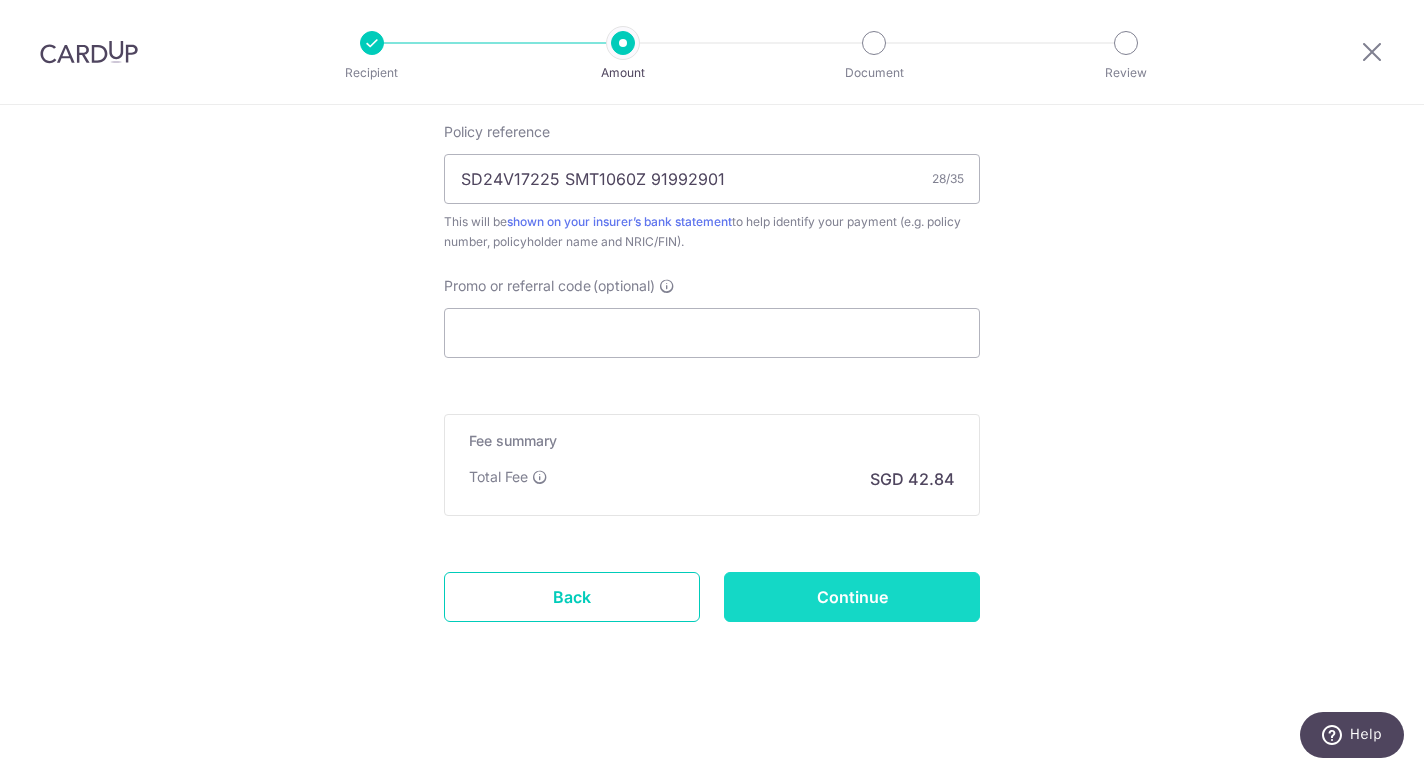 scroll, scrollTop: 1224, scrollLeft: 0, axis: vertical 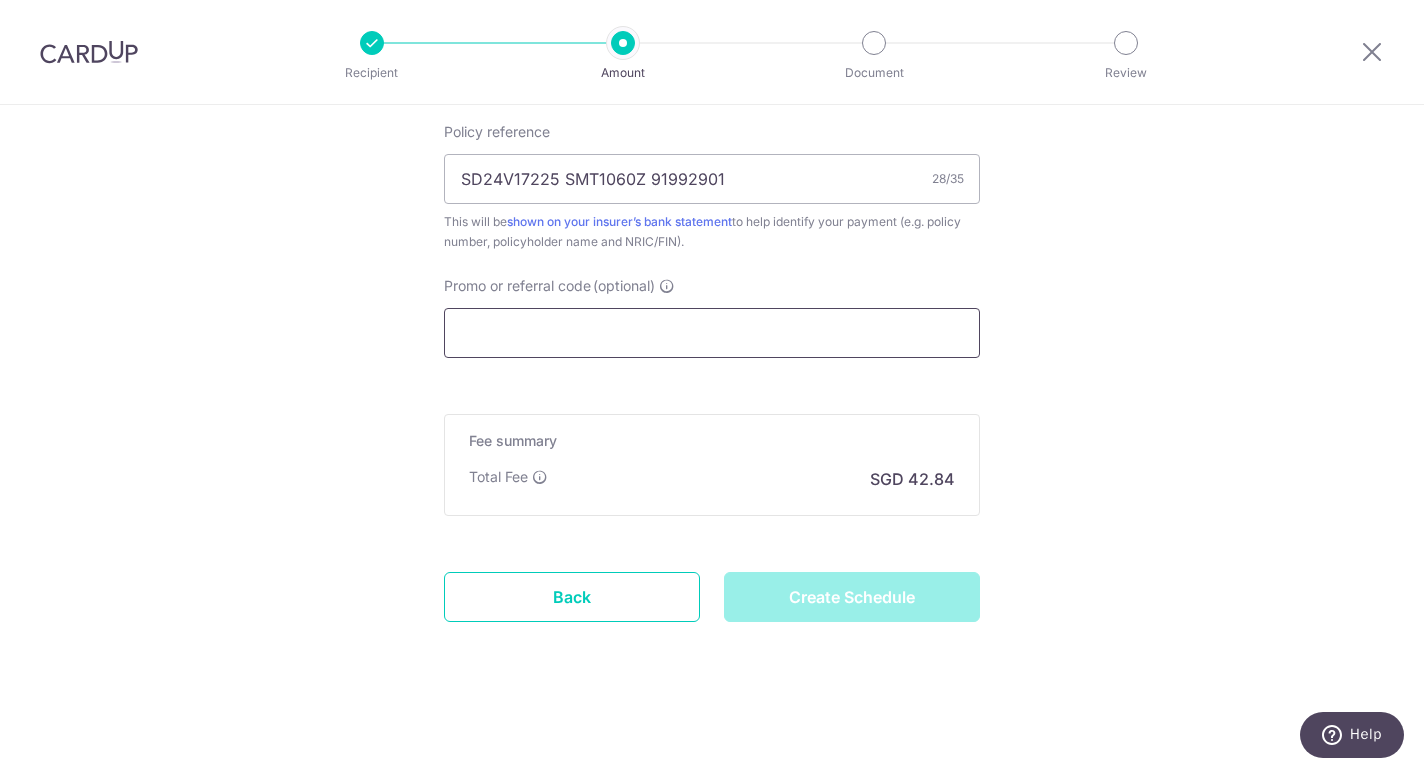 click on "Promo or referral code
(optional)" at bounding box center (712, 333) 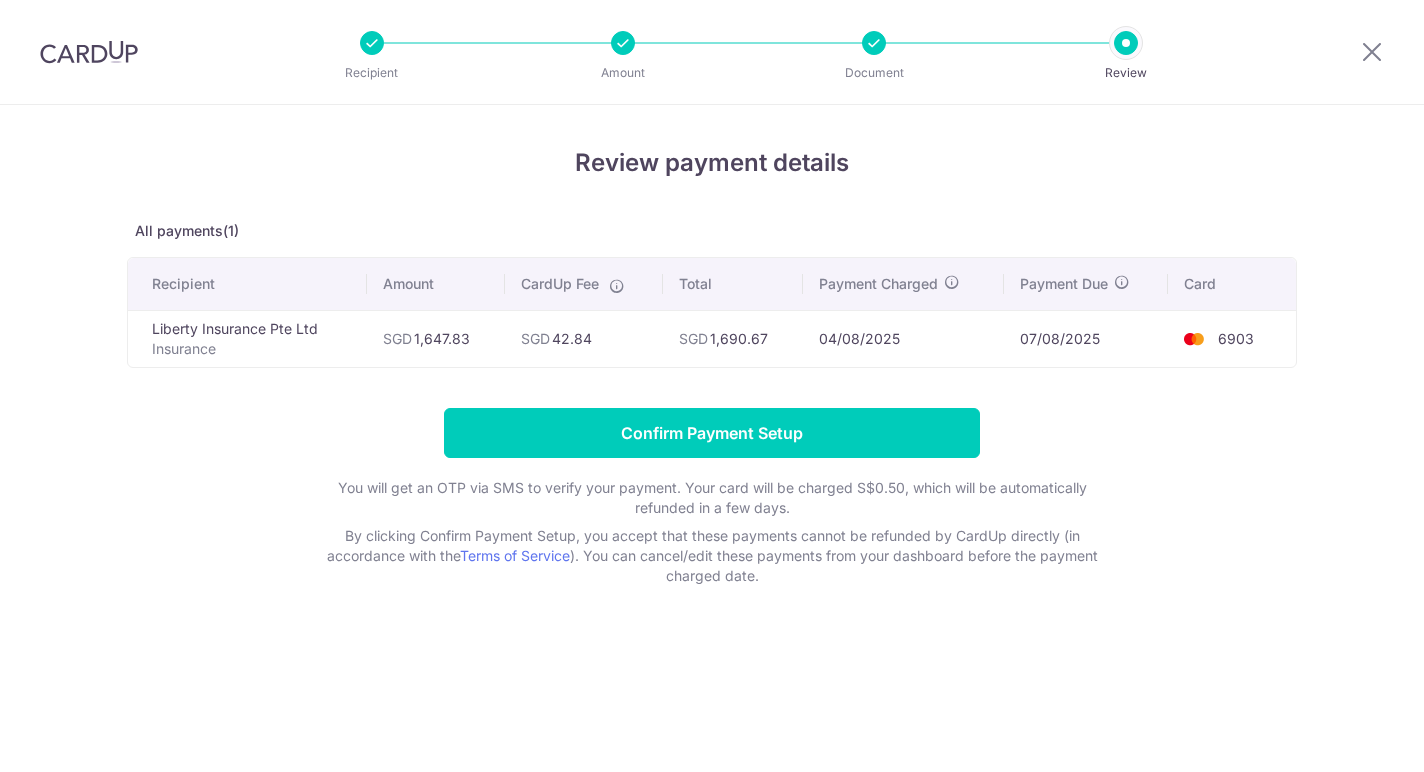 scroll, scrollTop: 0, scrollLeft: 0, axis: both 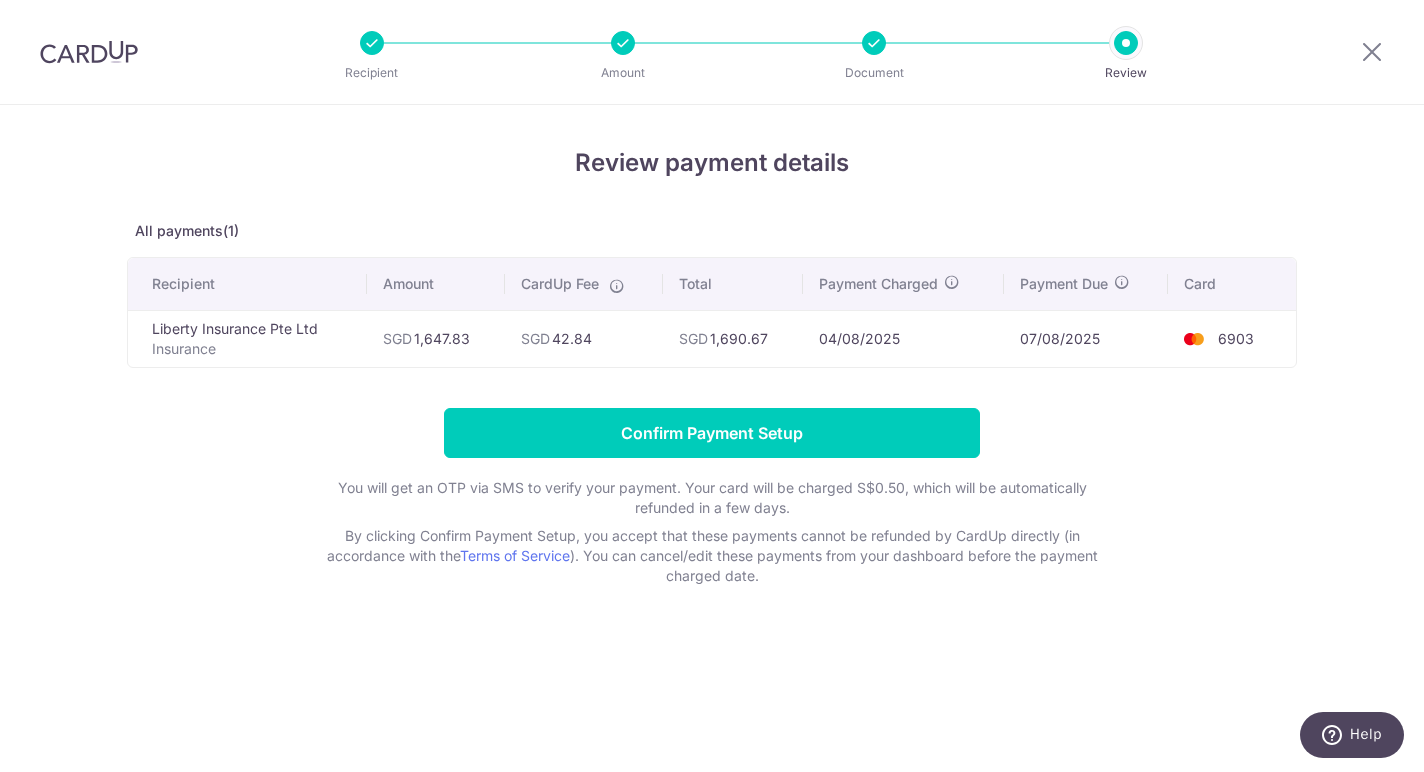 click on "SGD" at bounding box center [693, 338] 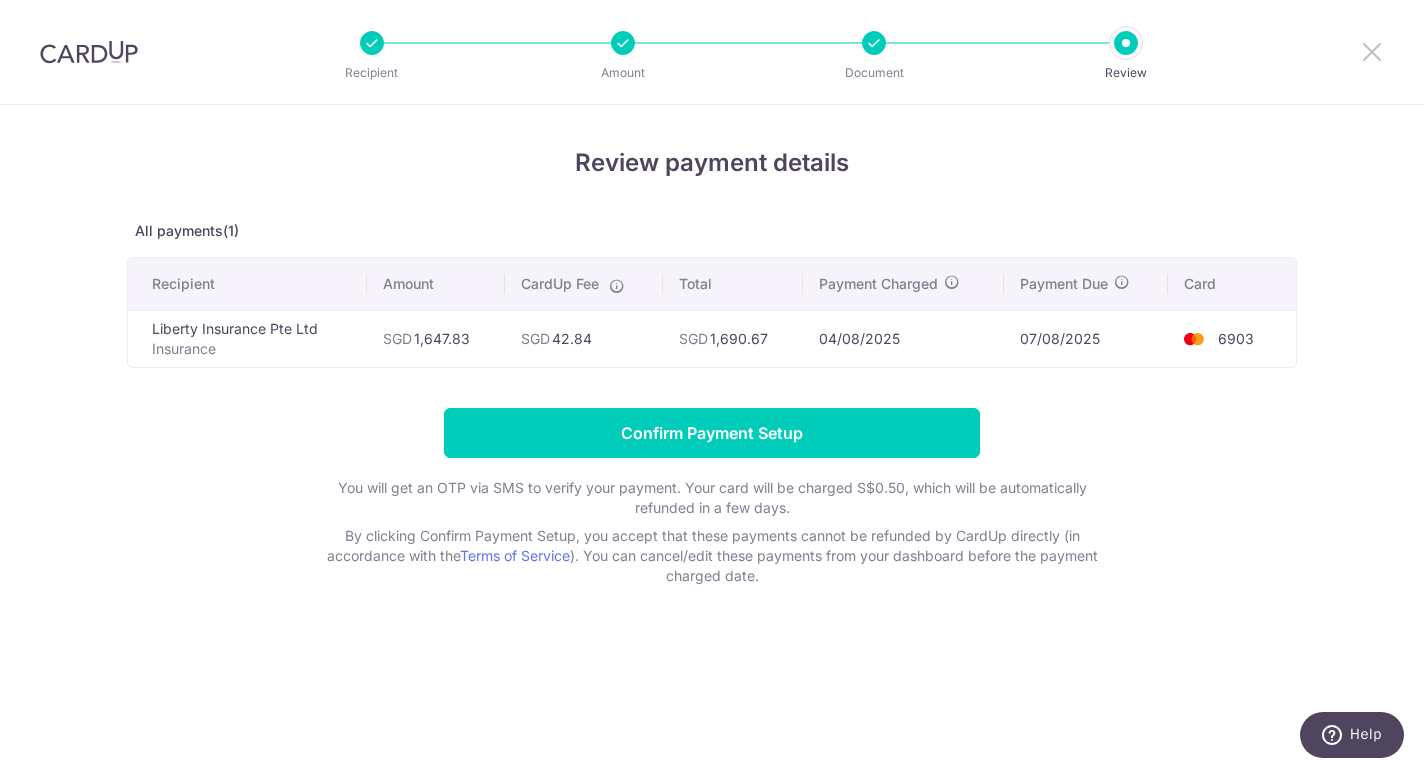 click at bounding box center [1372, 51] 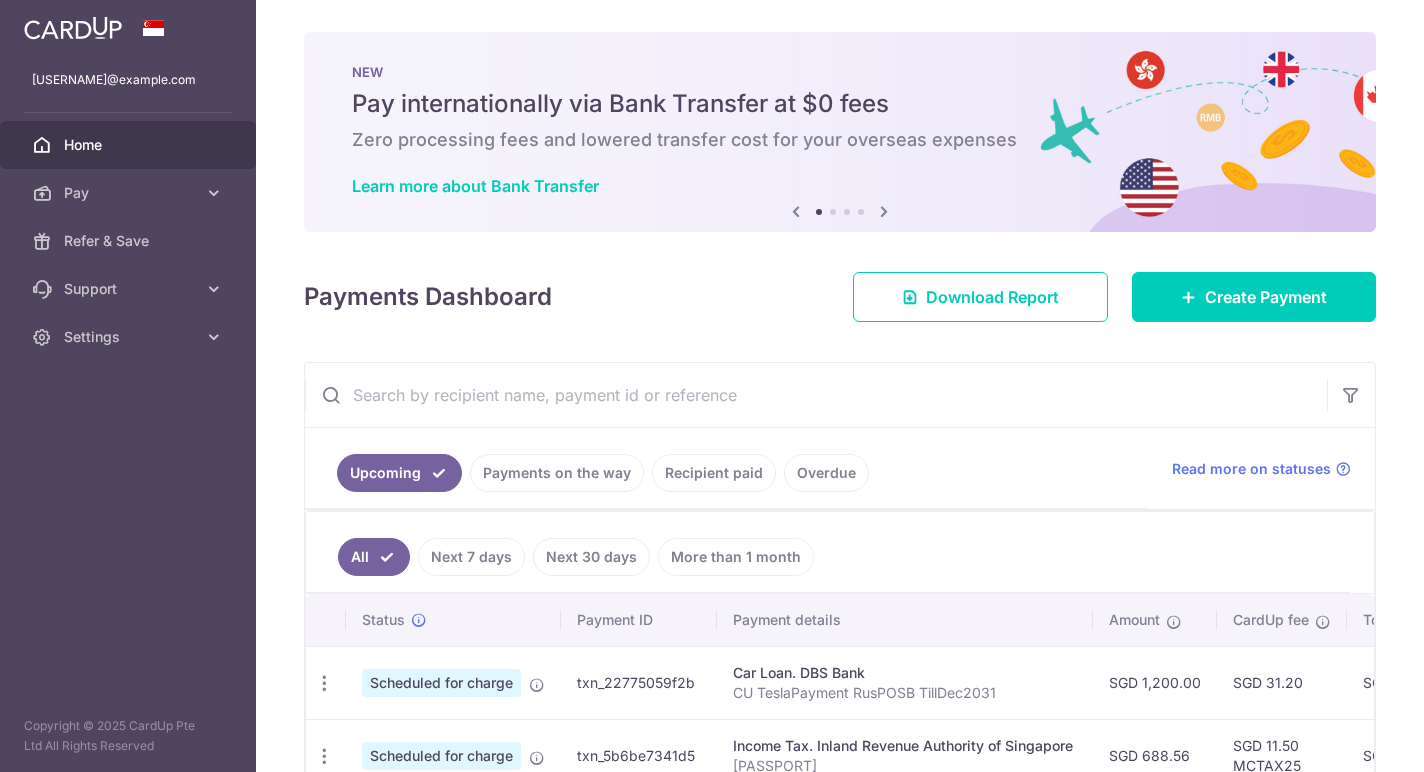 scroll, scrollTop: 0, scrollLeft: 0, axis: both 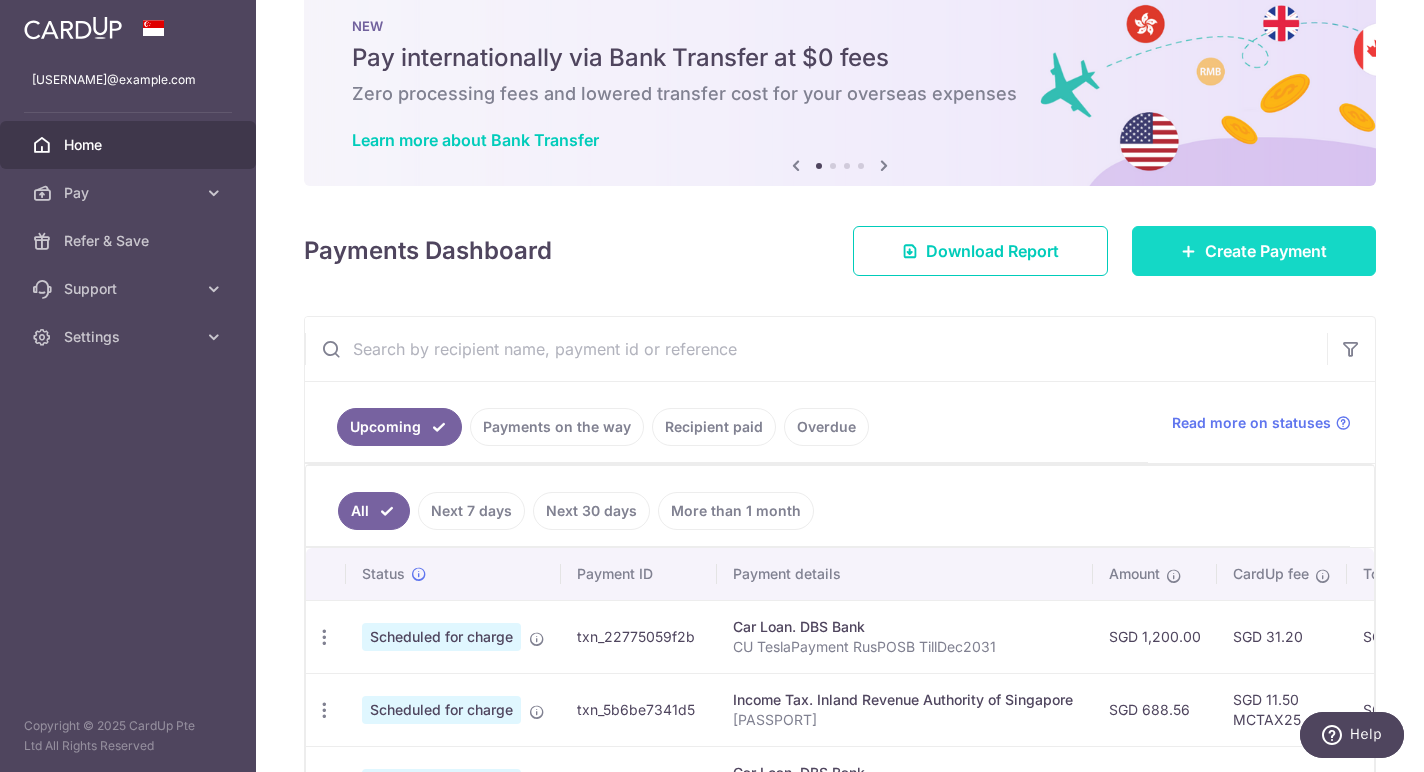 click on "Create Payment" at bounding box center [1254, 251] 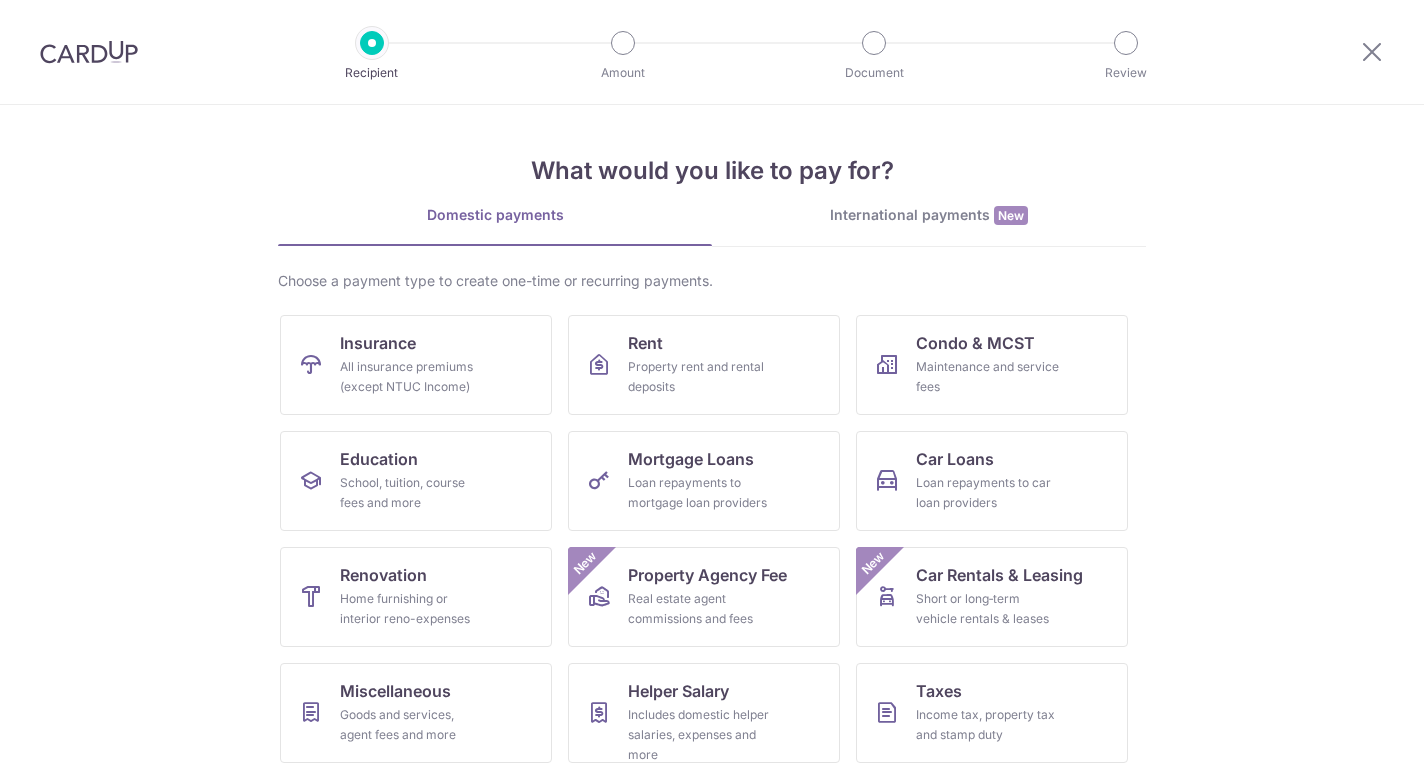 scroll, scrollTop: 0, scrollLeft: 0, axis: both 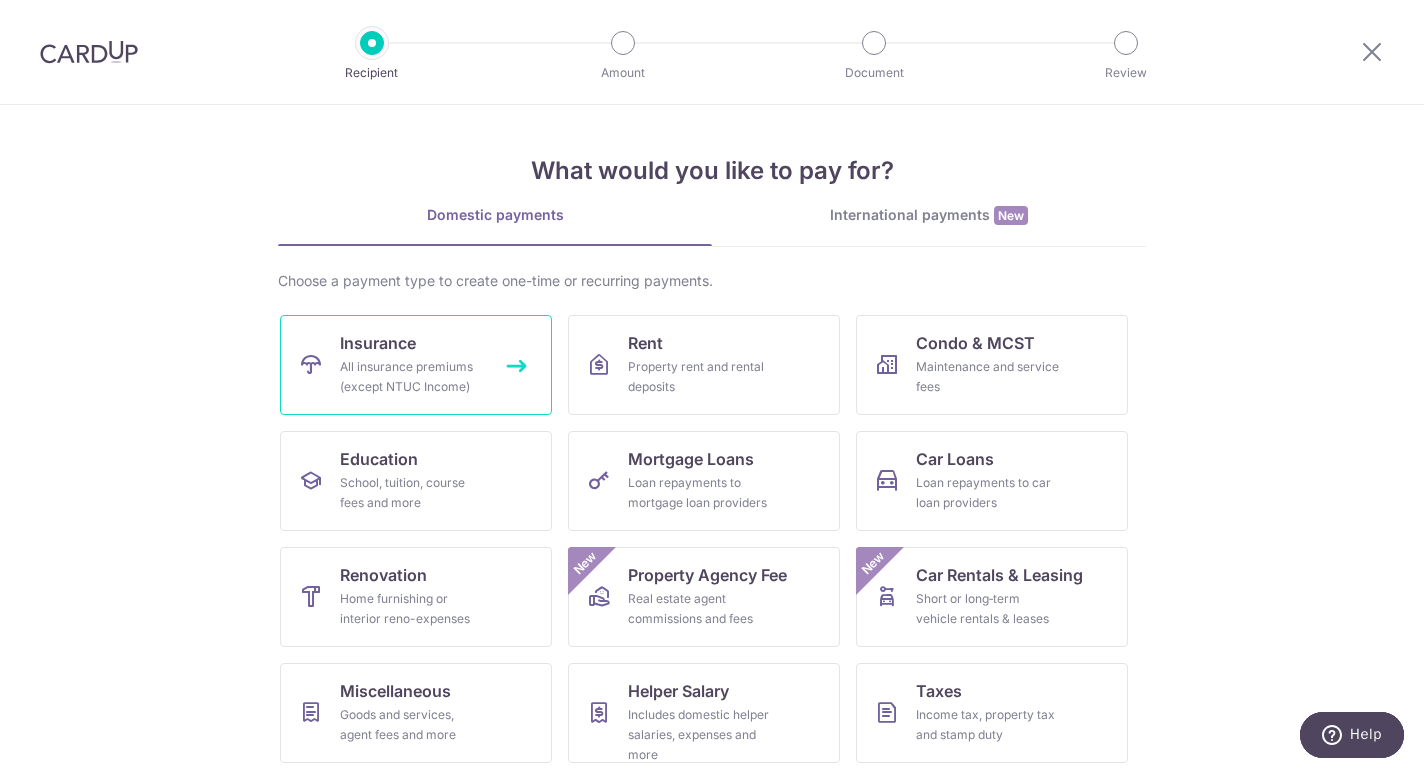 click on "All insurance premiums (except NTUC Income)" at bounding box center (412, 377) 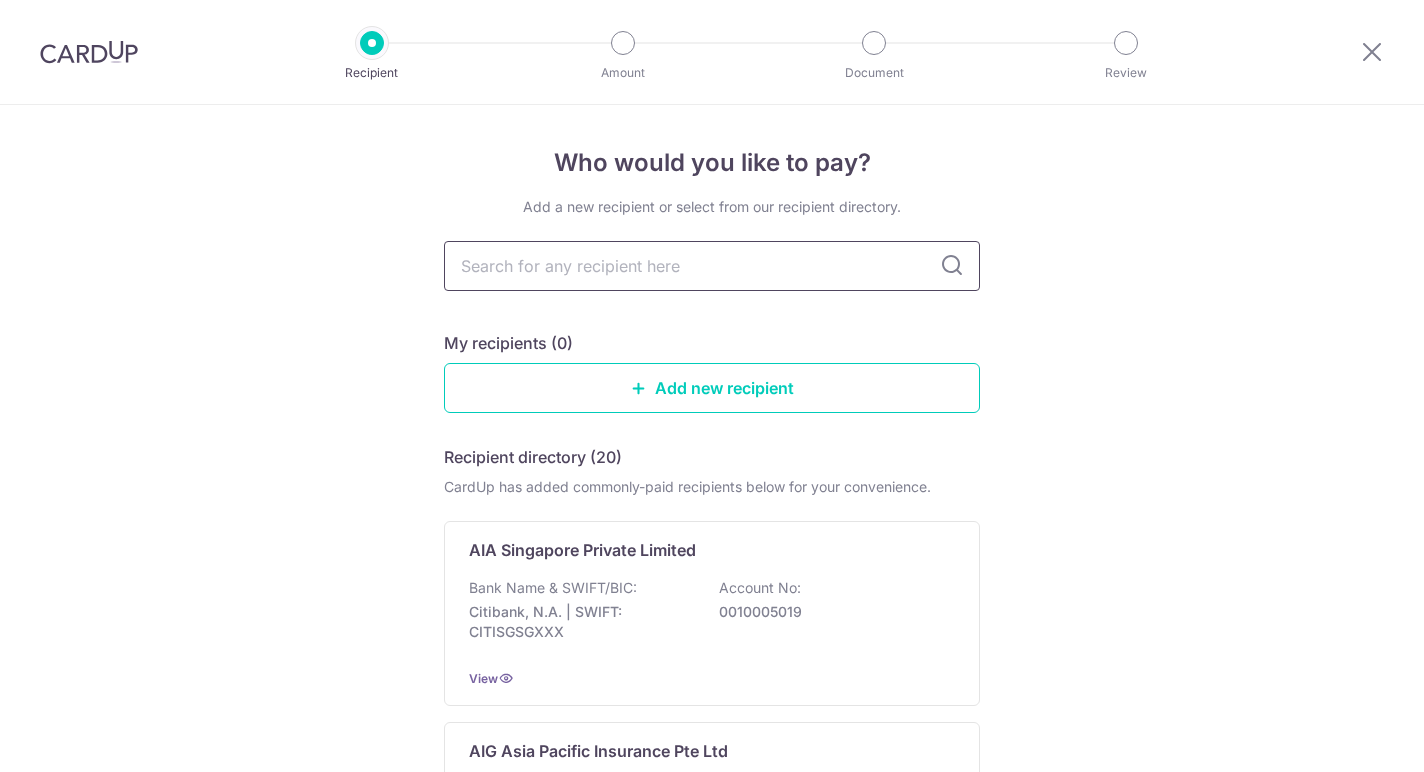 scroll, scrollTop: 0, scrollLeft: 0, axis: both 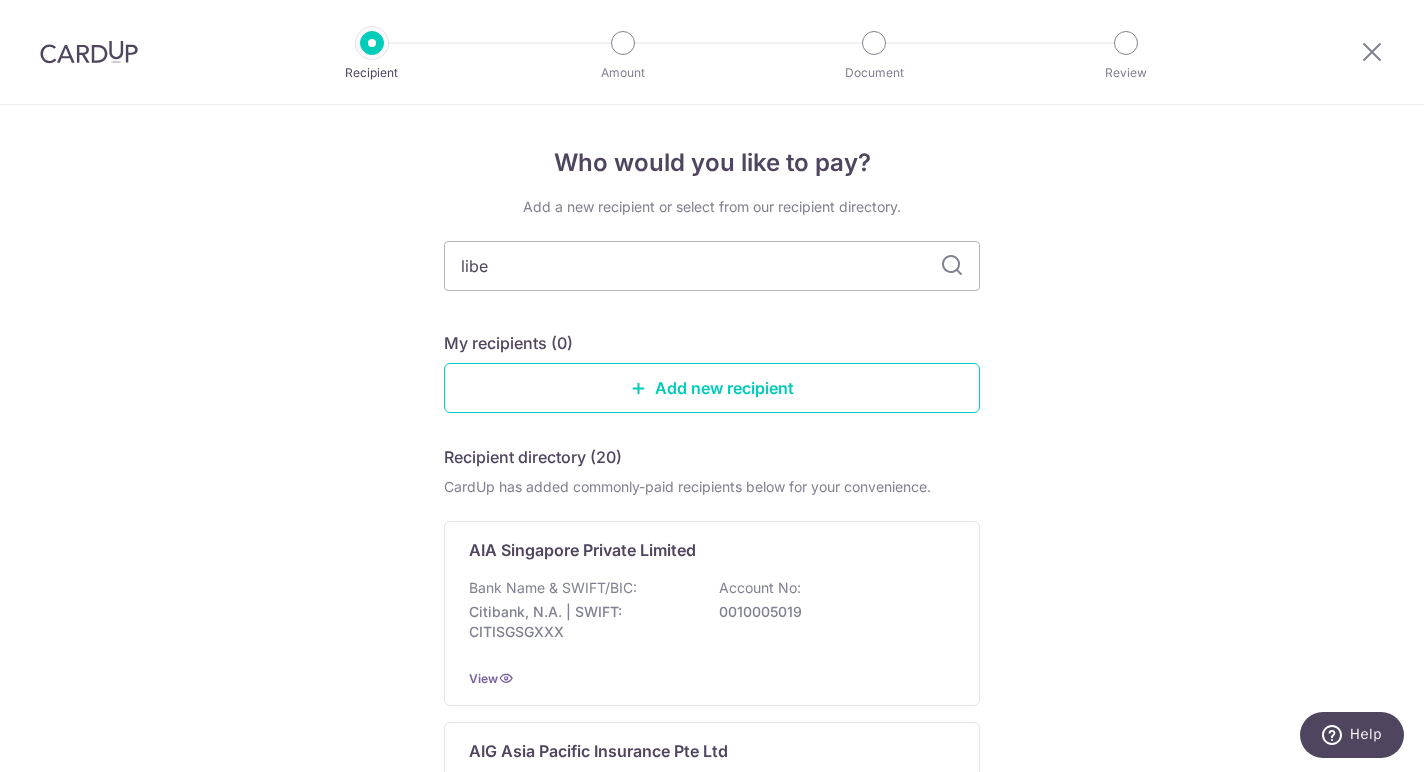 type on "liber" 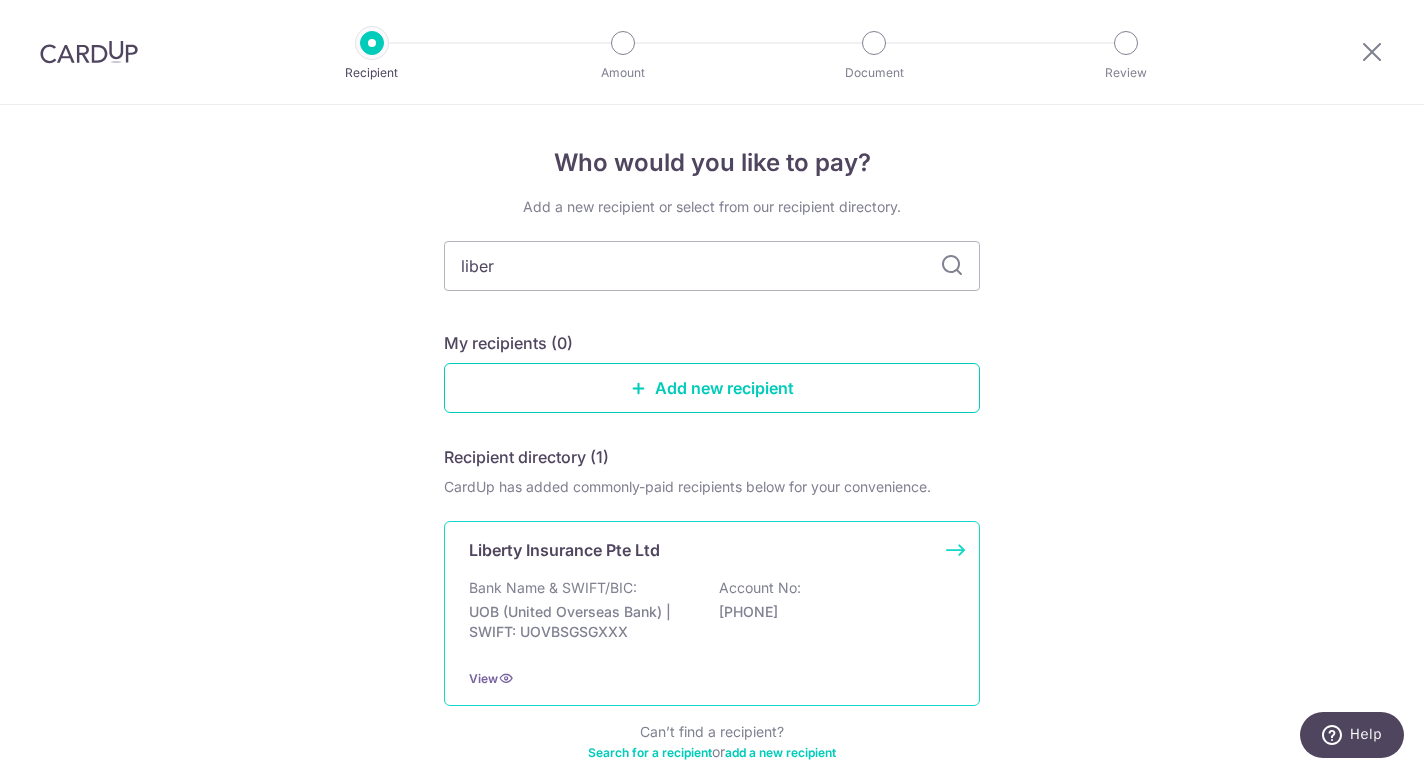 click on "Bank Name & SWIFT/BIC:" at bounding box center [553, 588] 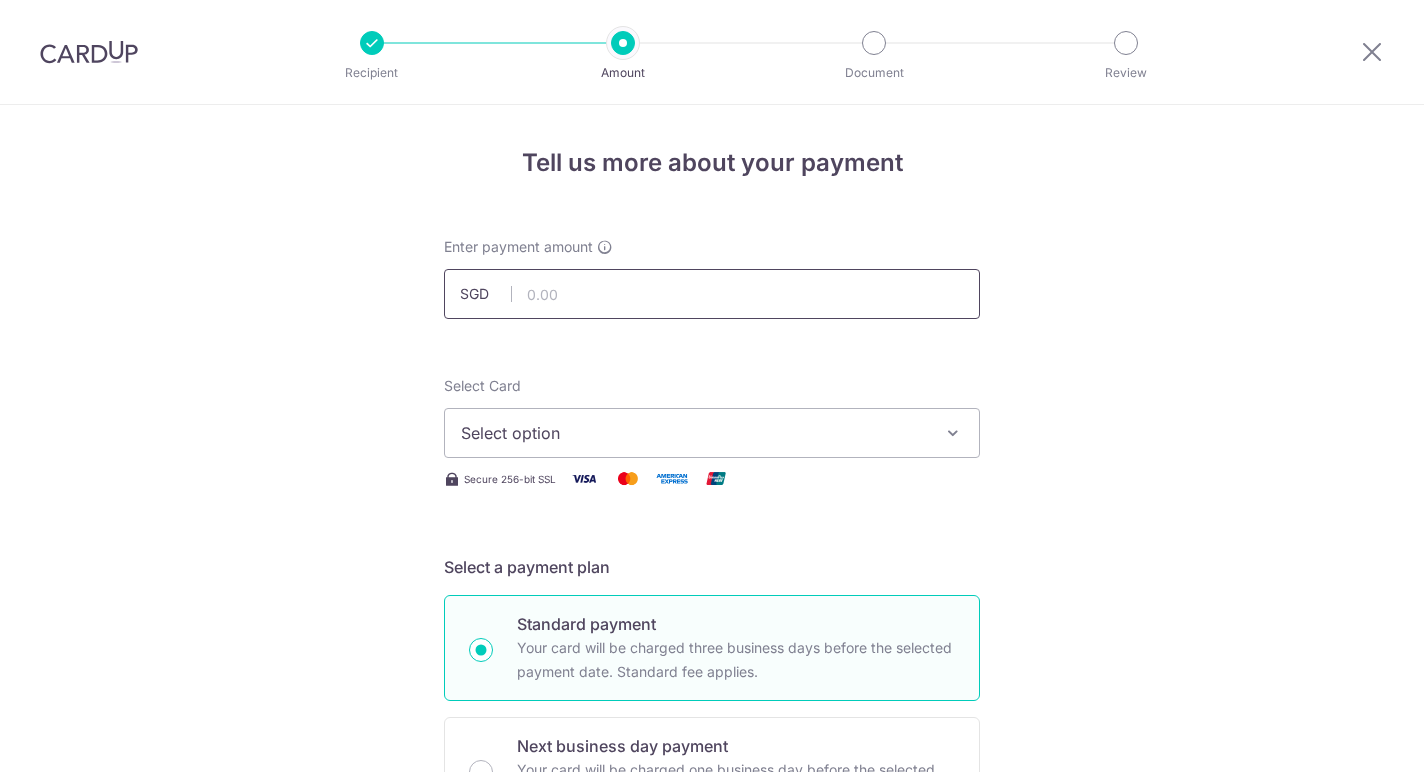 scroll, scrollTop: 0, scrollLeft: 0, axis: both 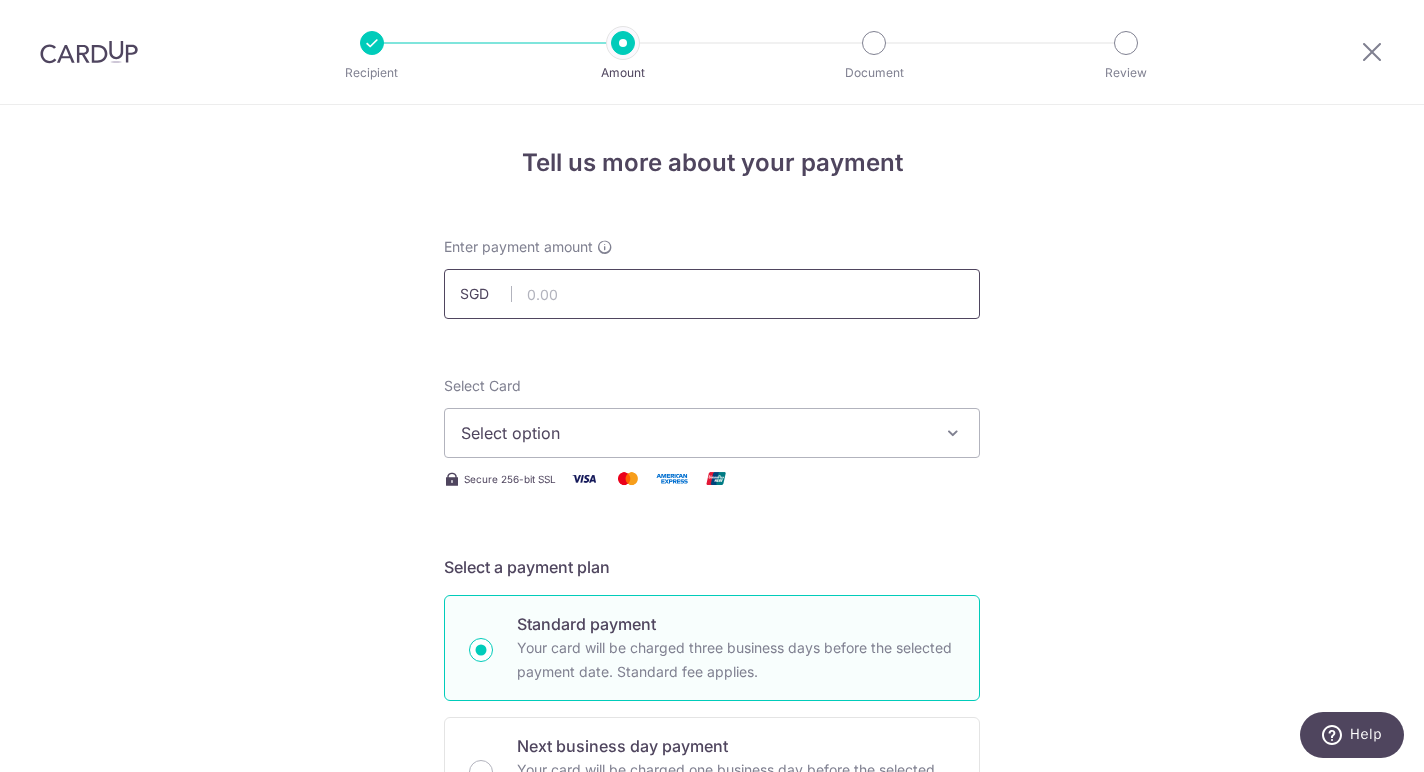 click at bounding box center (712, 294) 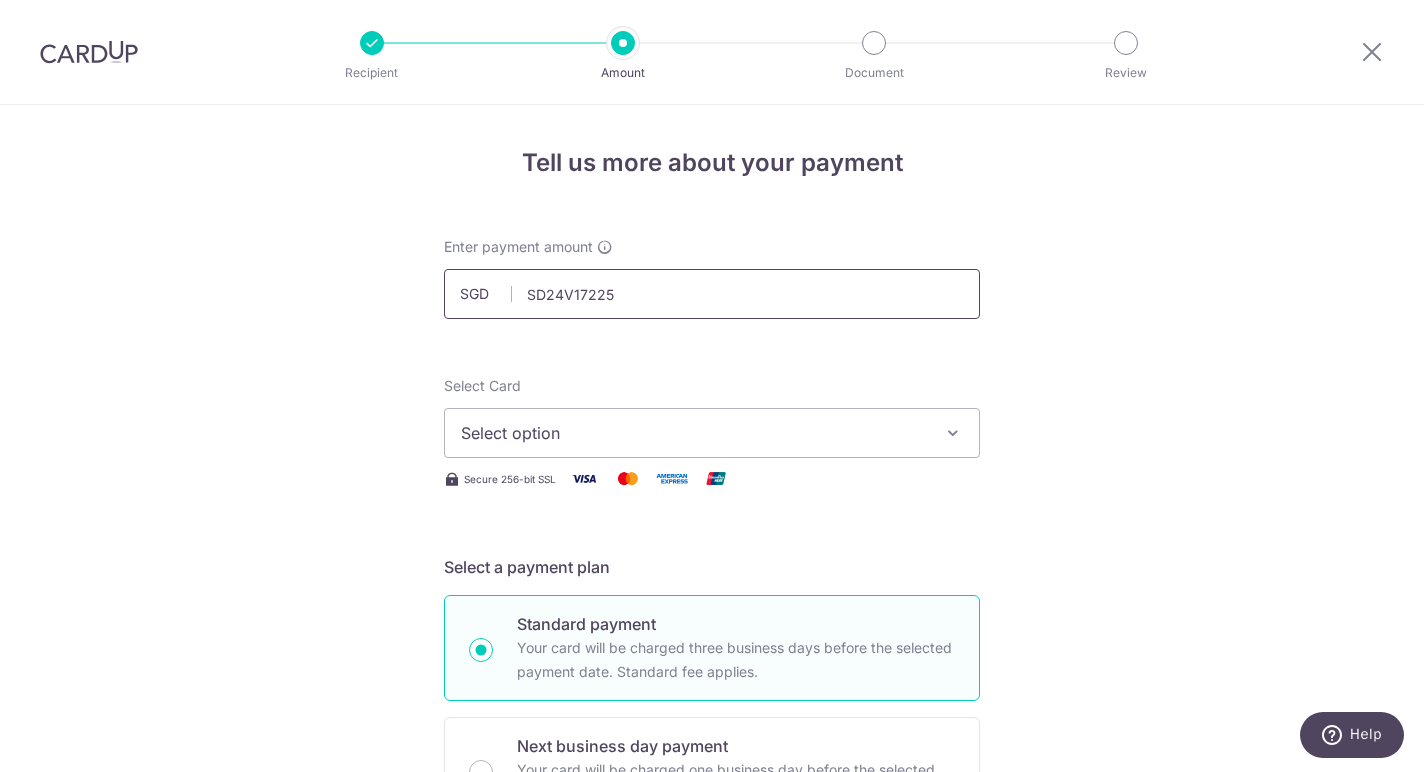 type 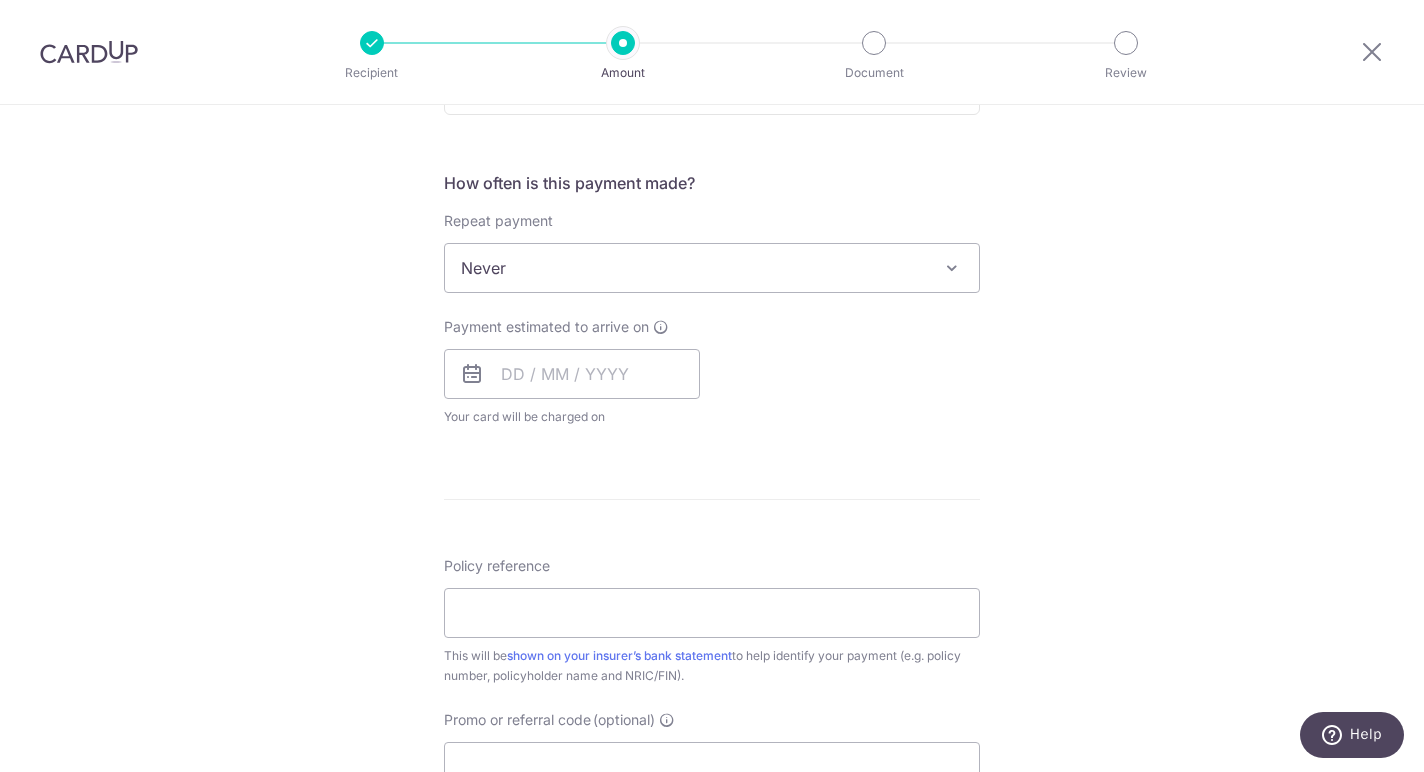 scroll, scrollTop: 846, scrollLeft: 0, axis: vertical 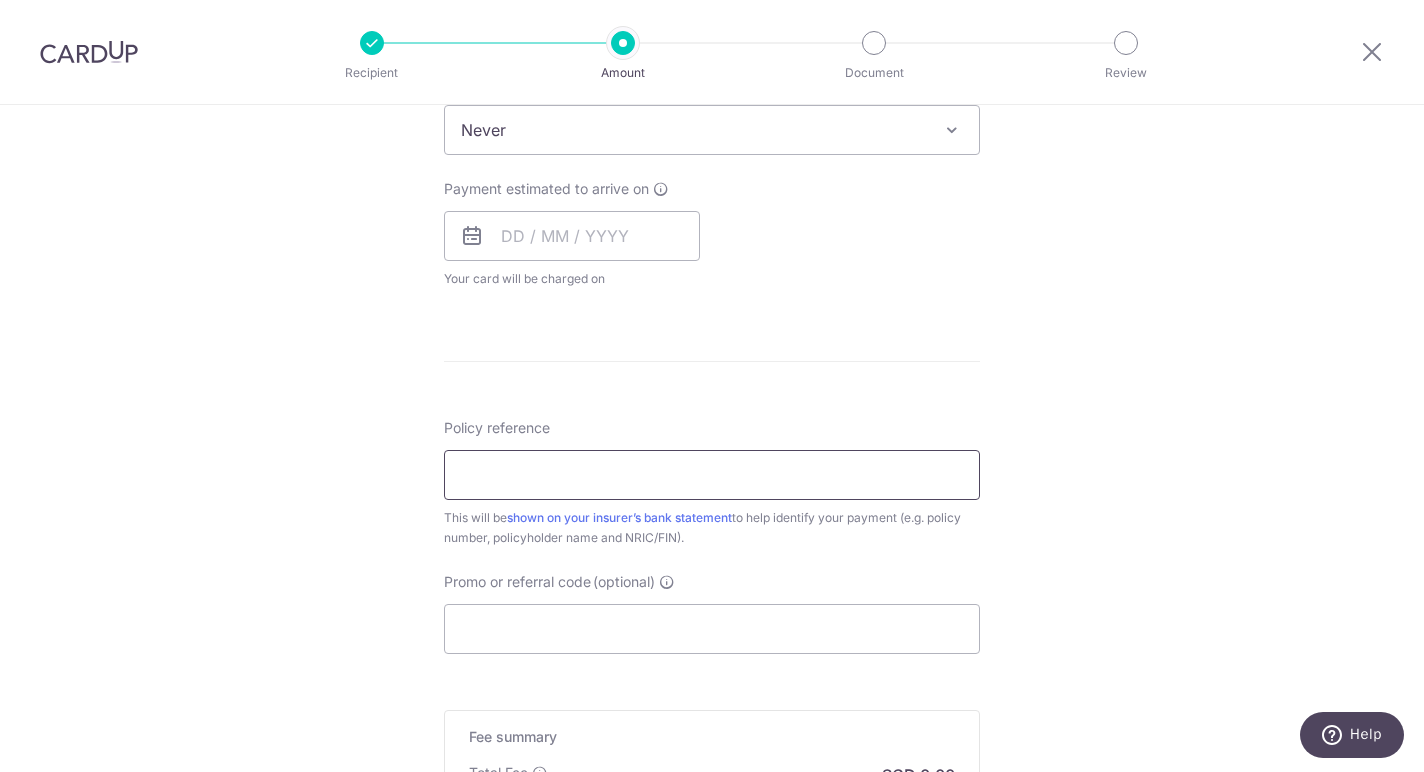 click on "Policy reference" at bounding box center [712, 475] 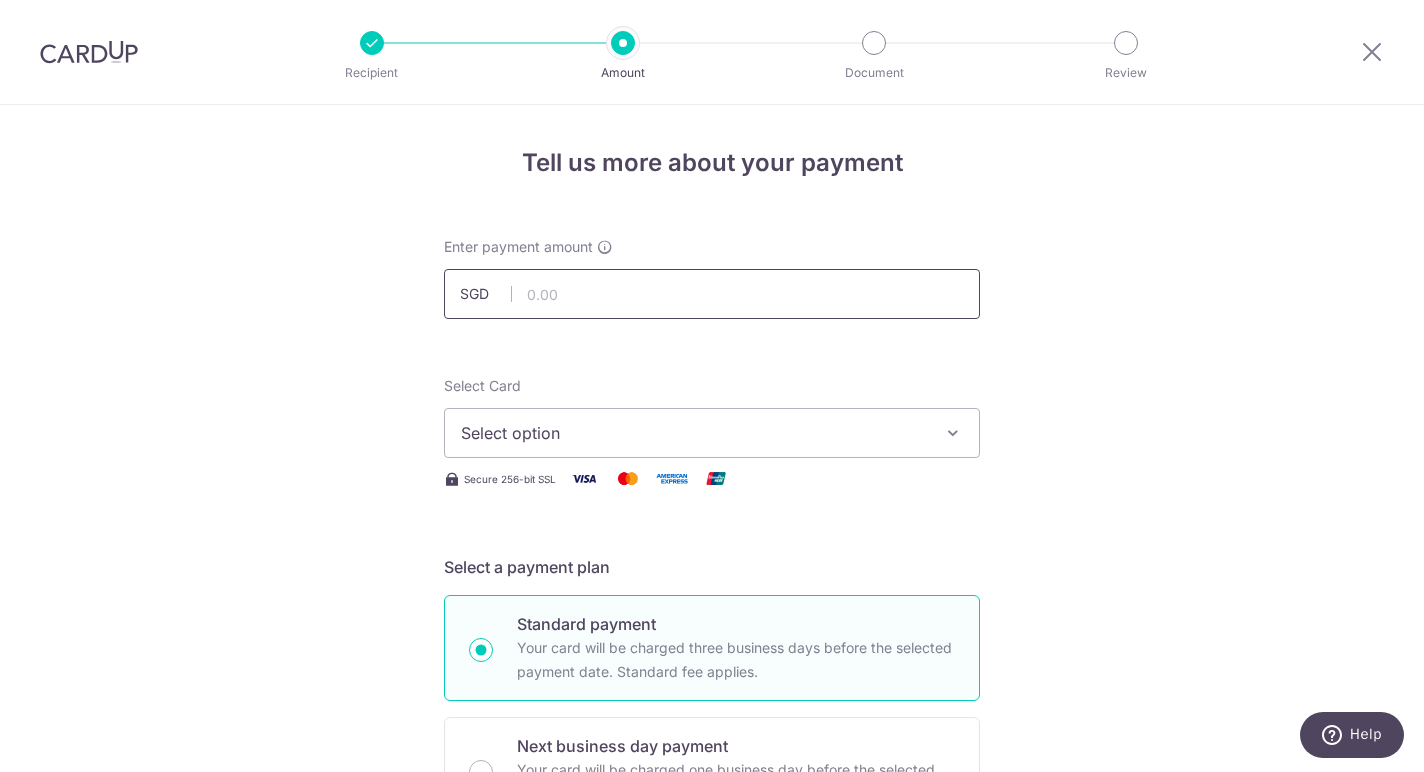 scroll, scrollTop: 0, scrollLeft: 0, axis: both 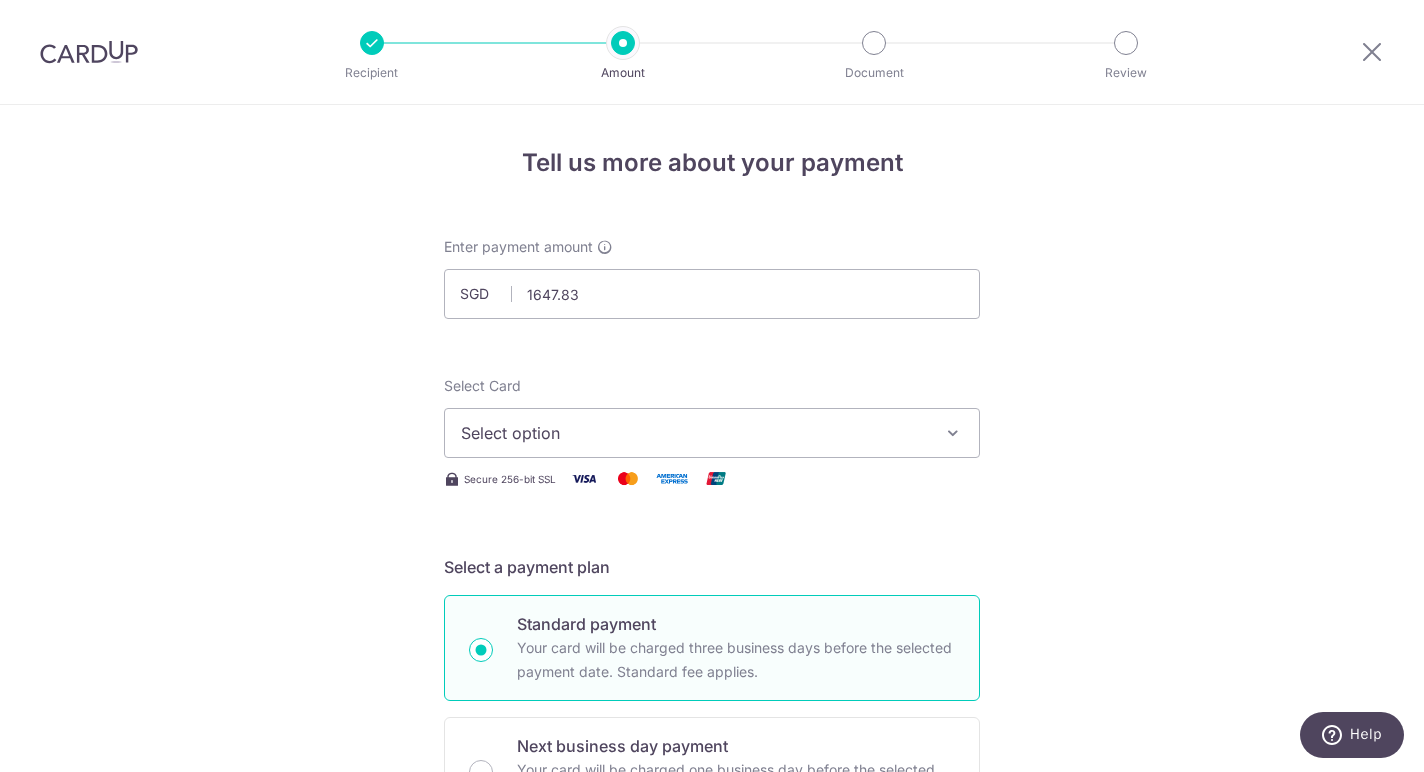 type on "1,647.83" 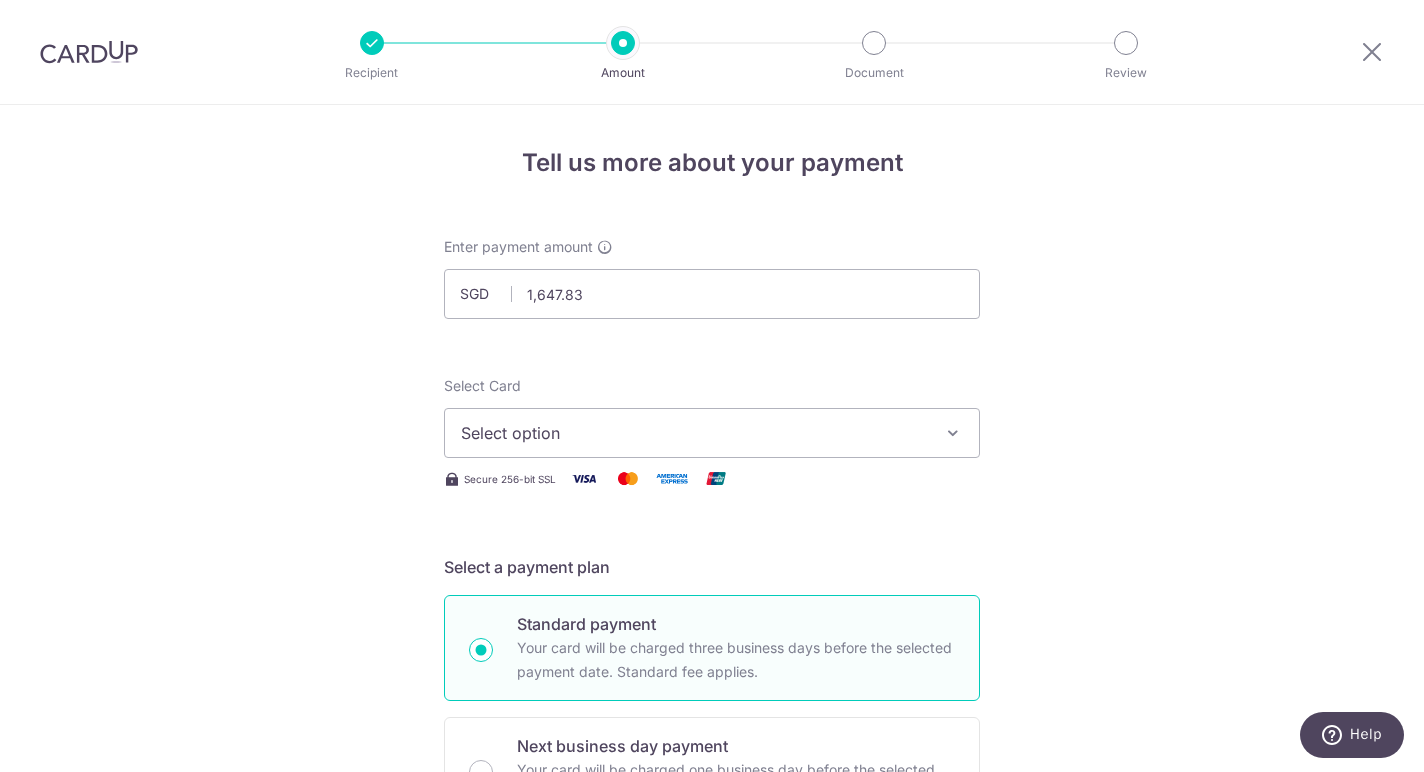 click on "Select option" at bounding box center (694, 433) 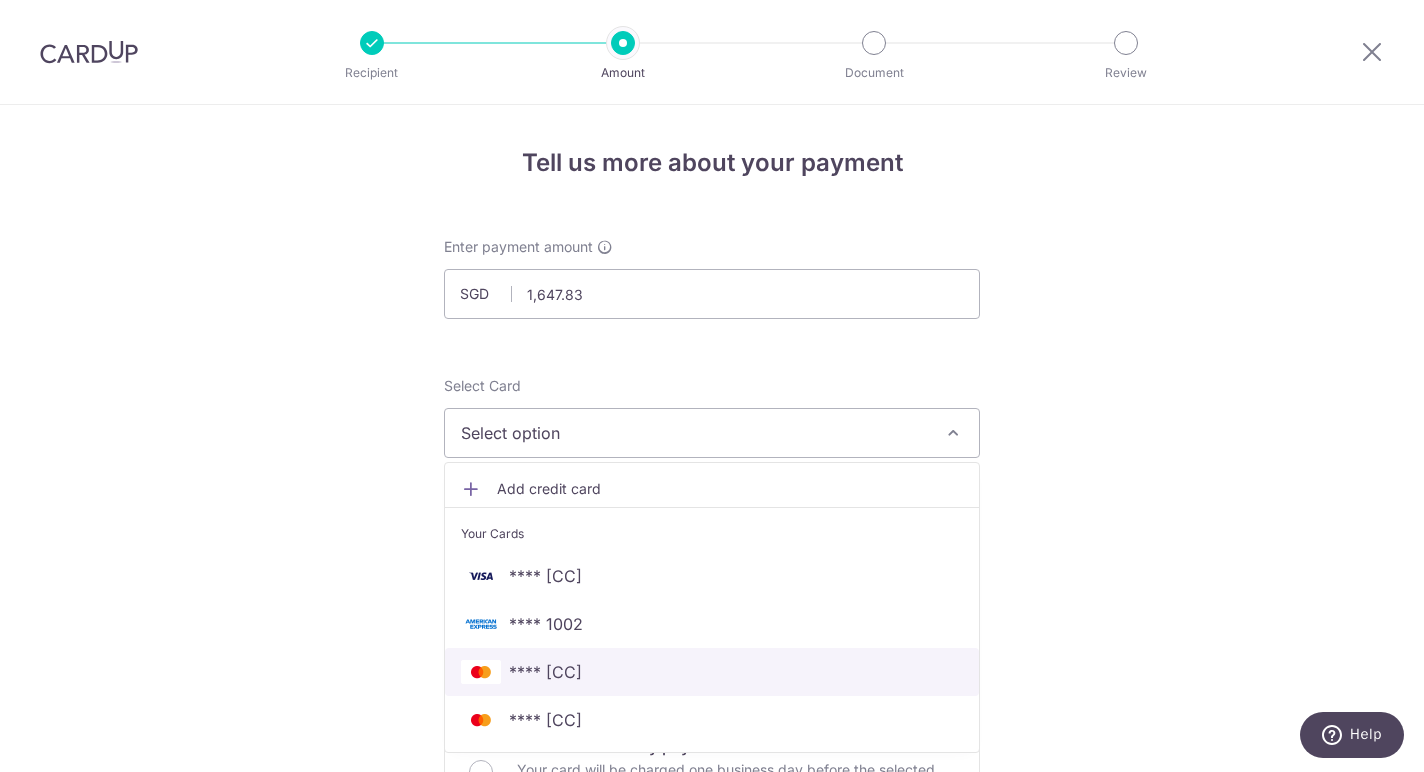 click on "**** [CREDIT_CARD_LAST_4]" at bounding box center (712, 672) 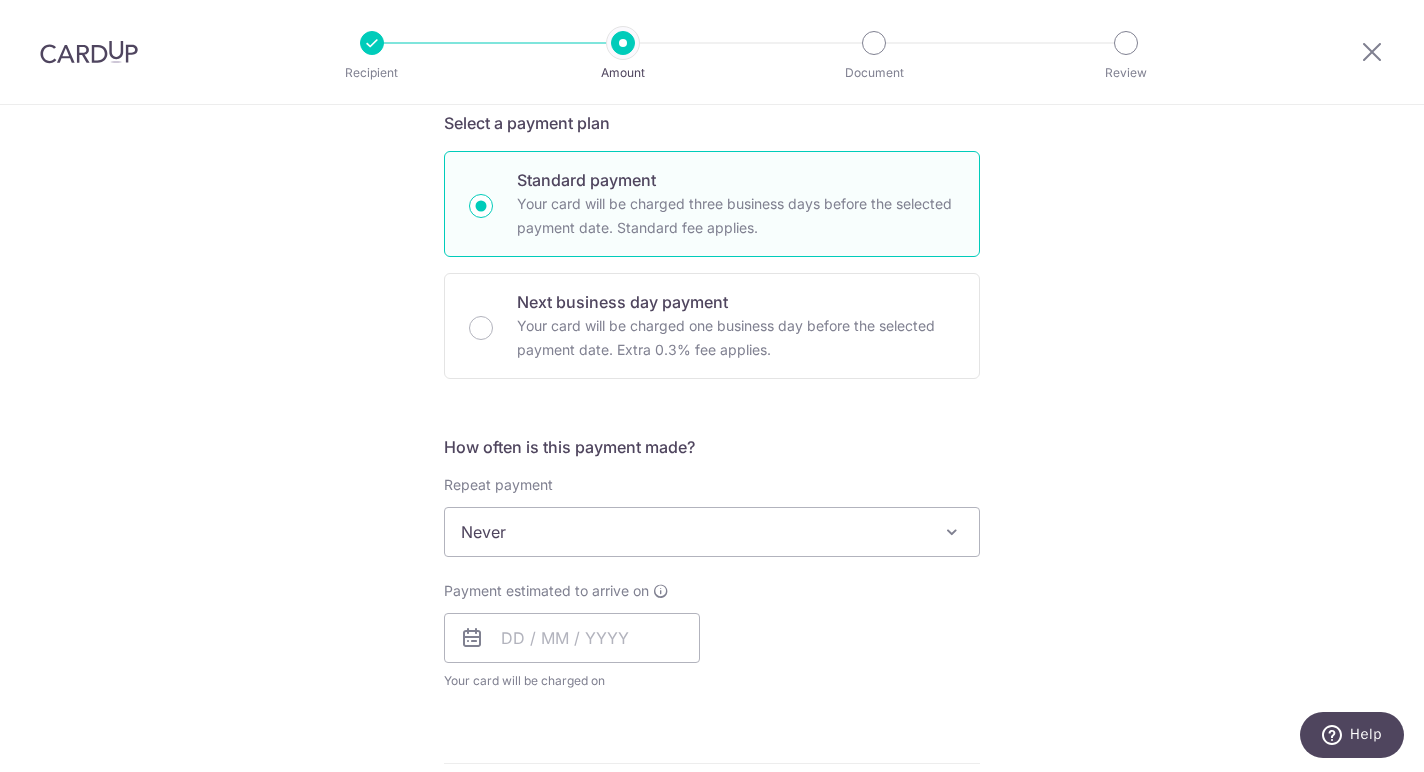 scroll, scrollTop: 494, scrollLeft: 0, axis: vertical 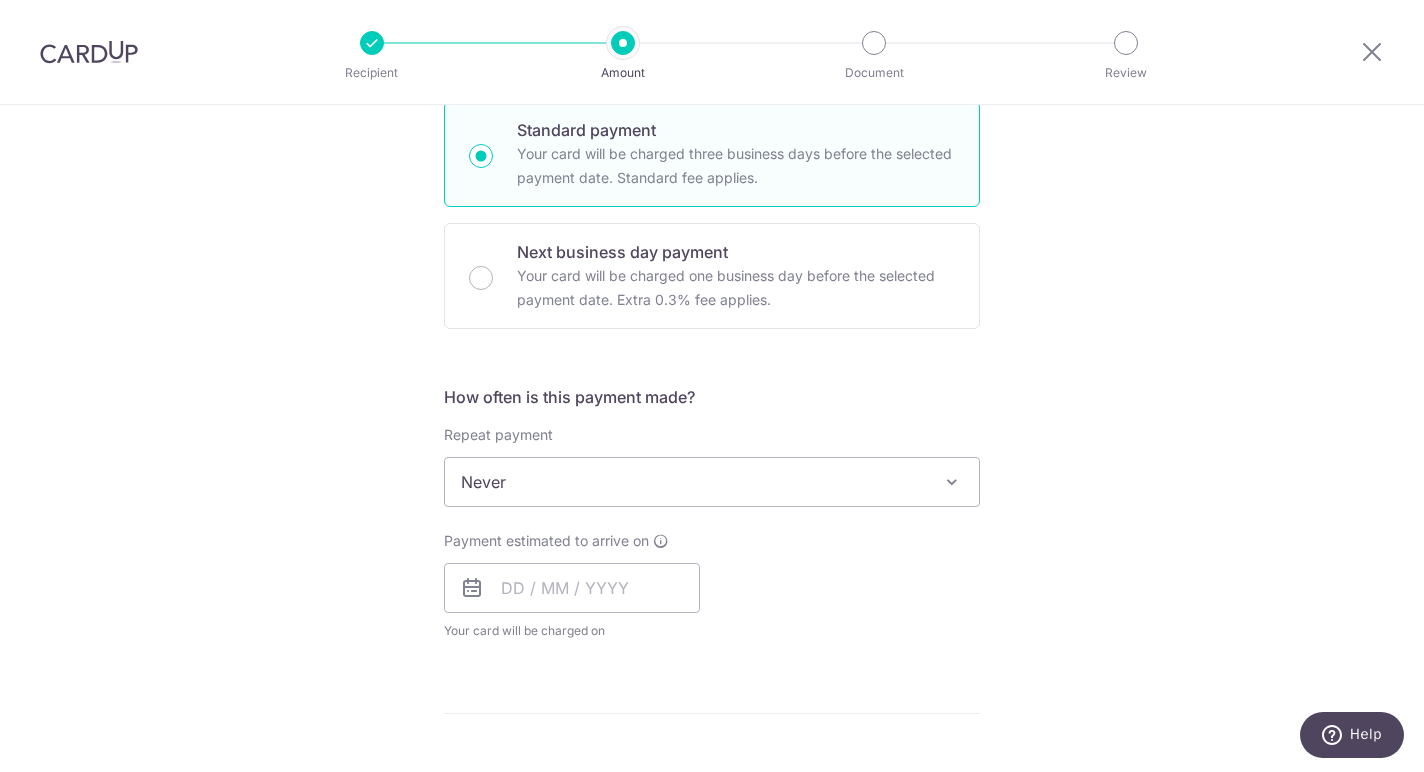 click on "Never" at bounding box center (712, 482) 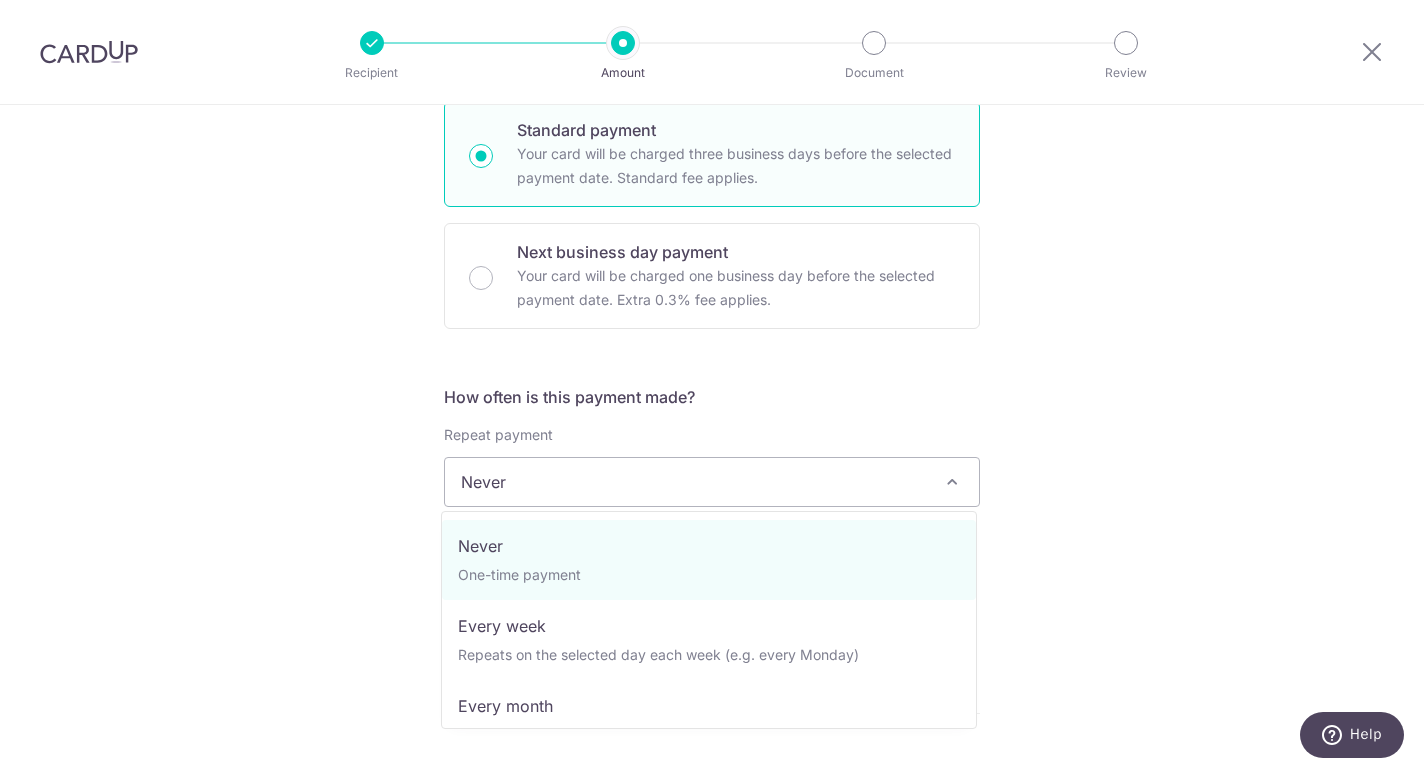click on "How often is this payment made?" at bounding box center (712, 397) 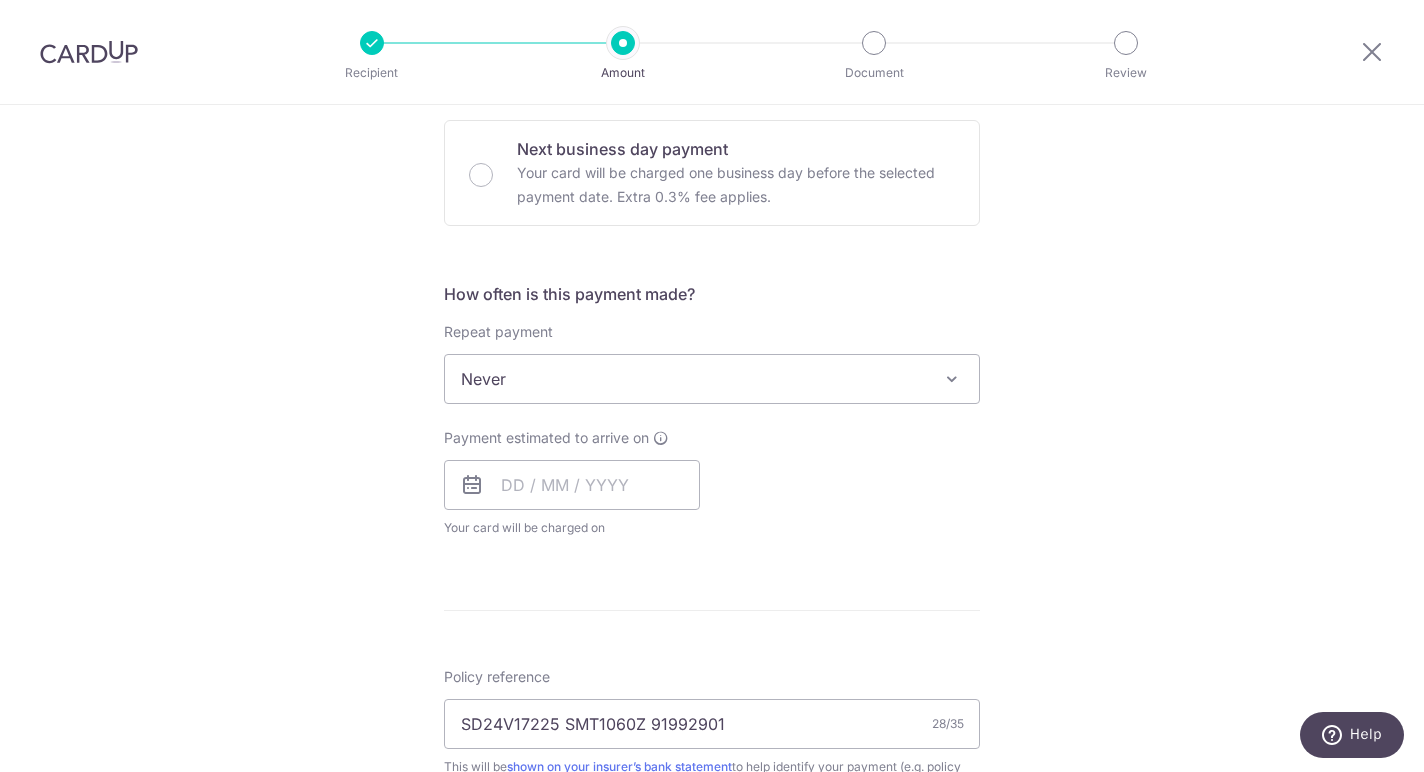 scroll, scrollTop: 755, scrollLeft: 0, axis: vertical 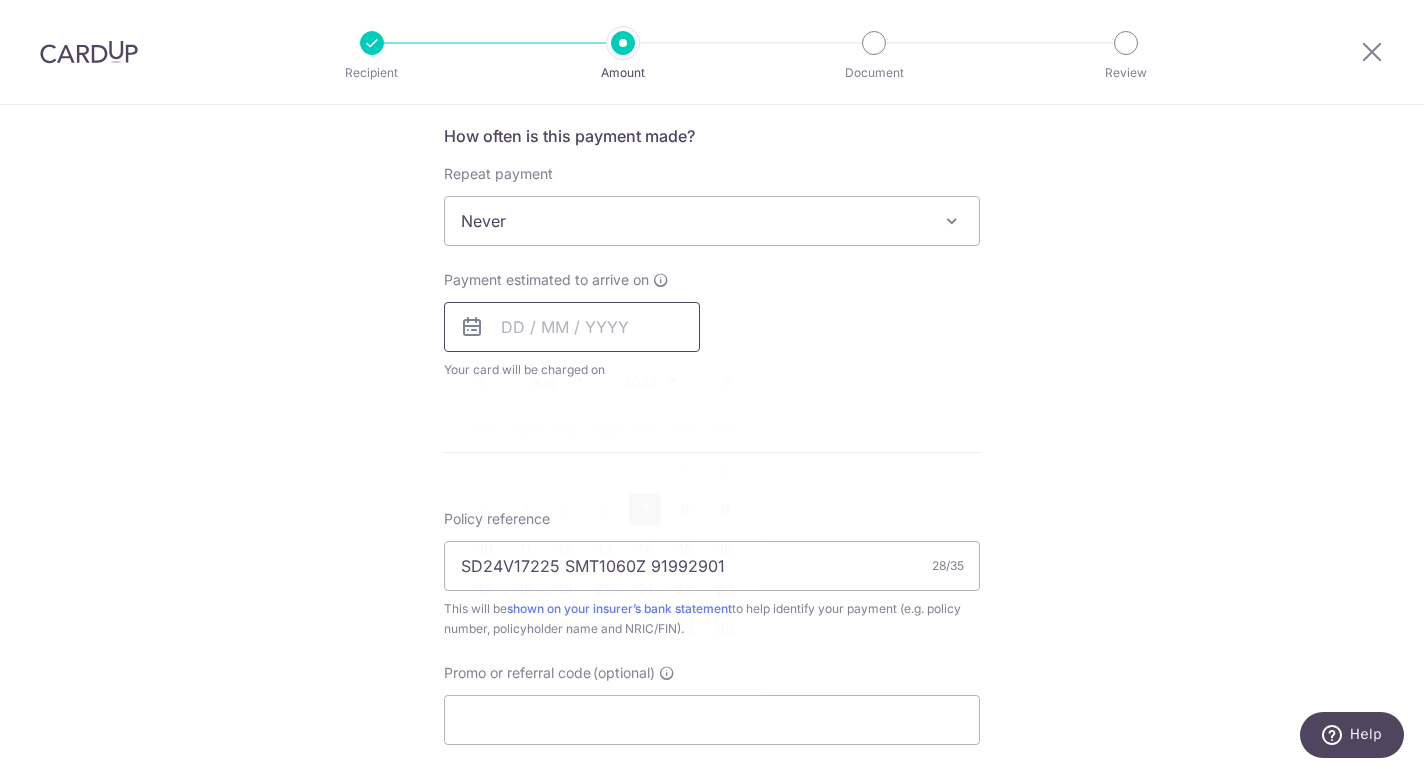 click at bounding box center [572, 327] 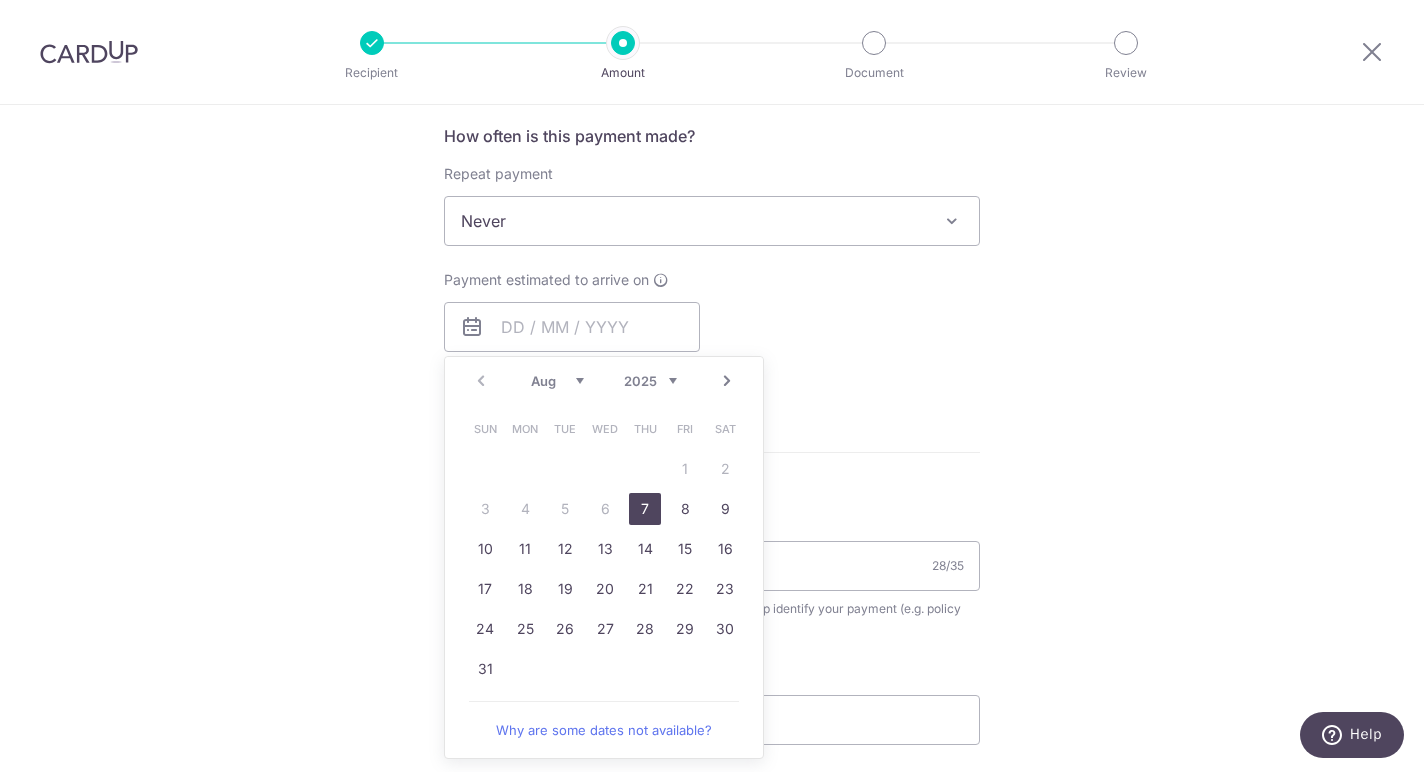 click on "7" at bounding box center [645, 509] 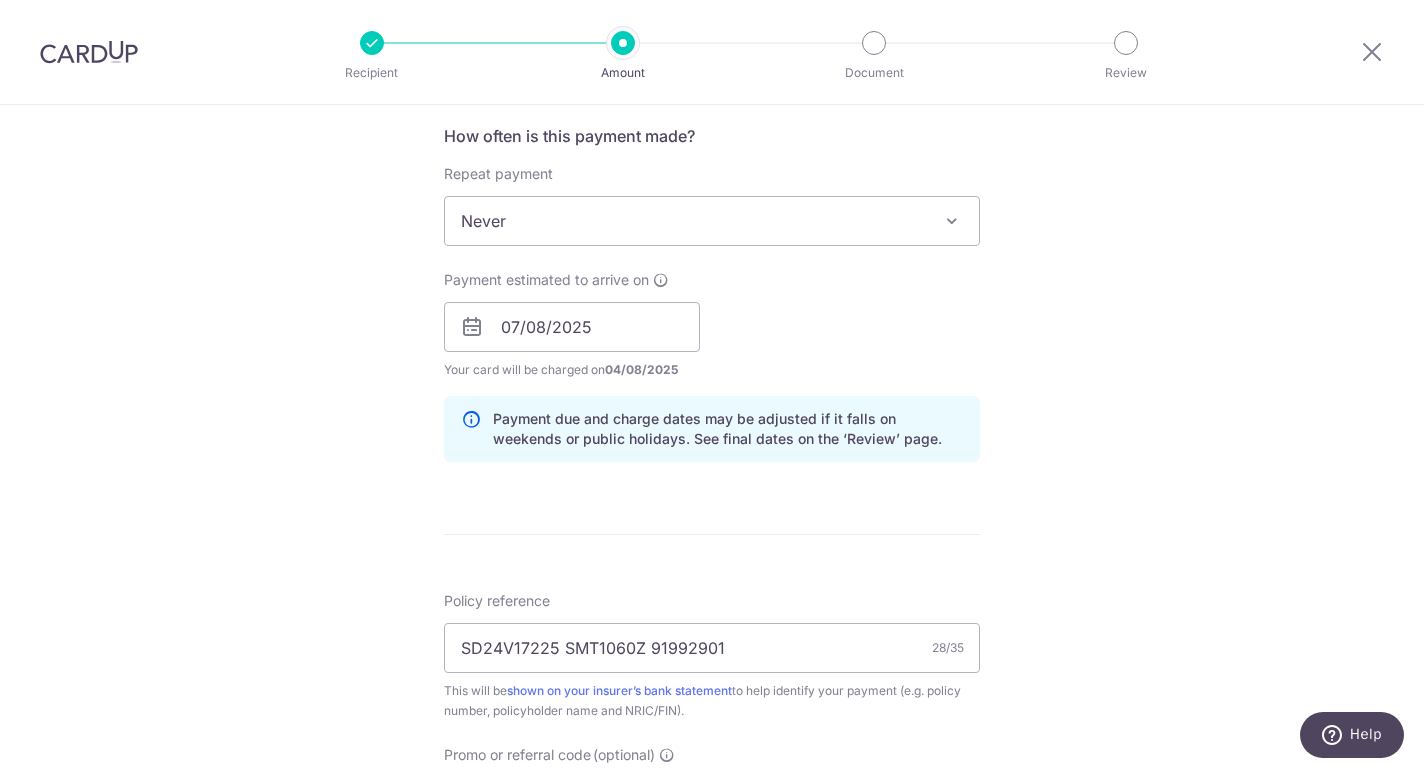 click on "Payment due and charge dates may be adjusted if it falls on weekends or public holidays. See final dates on the ‘Review’ page." at bounding box center [728, 429] 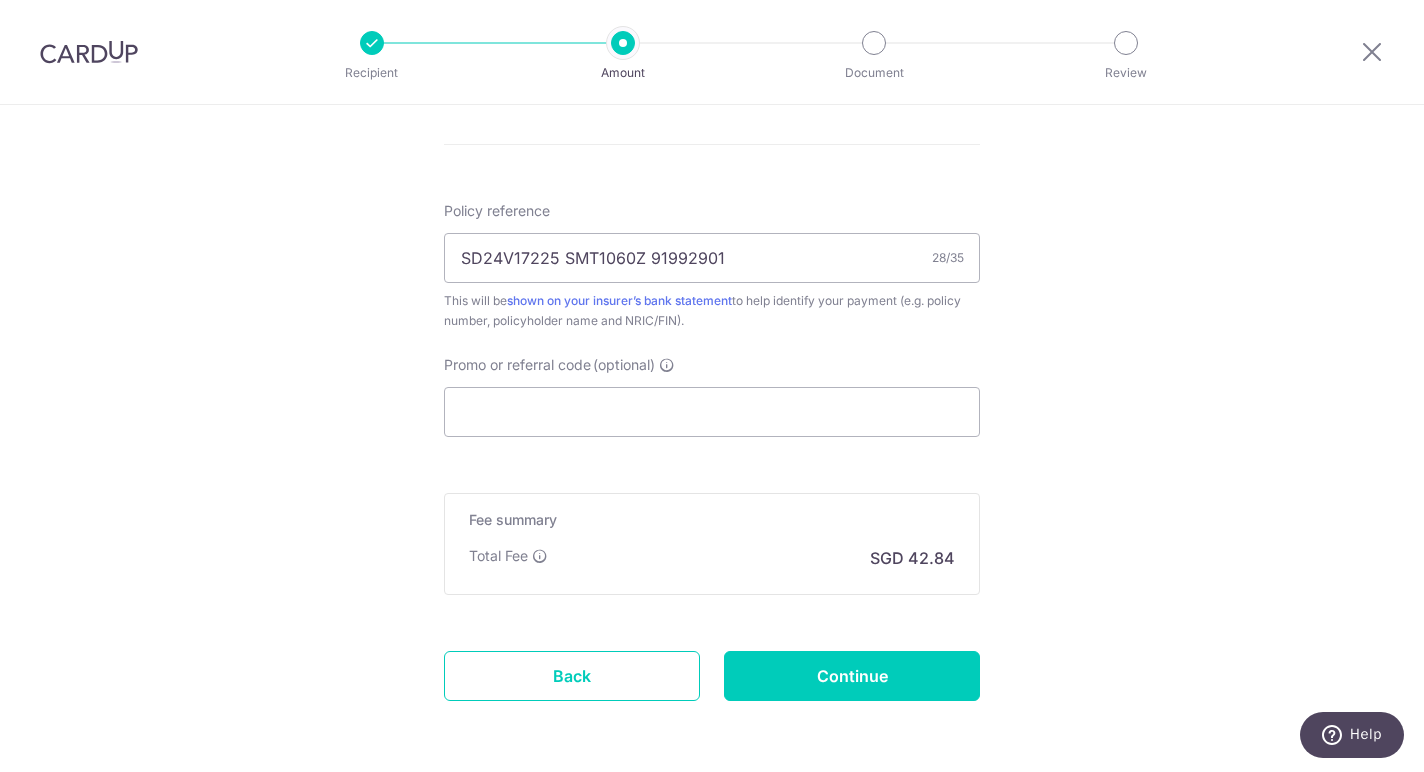 scroll, scrollTop: 1145, scrollLeft: 0, axis: vertical 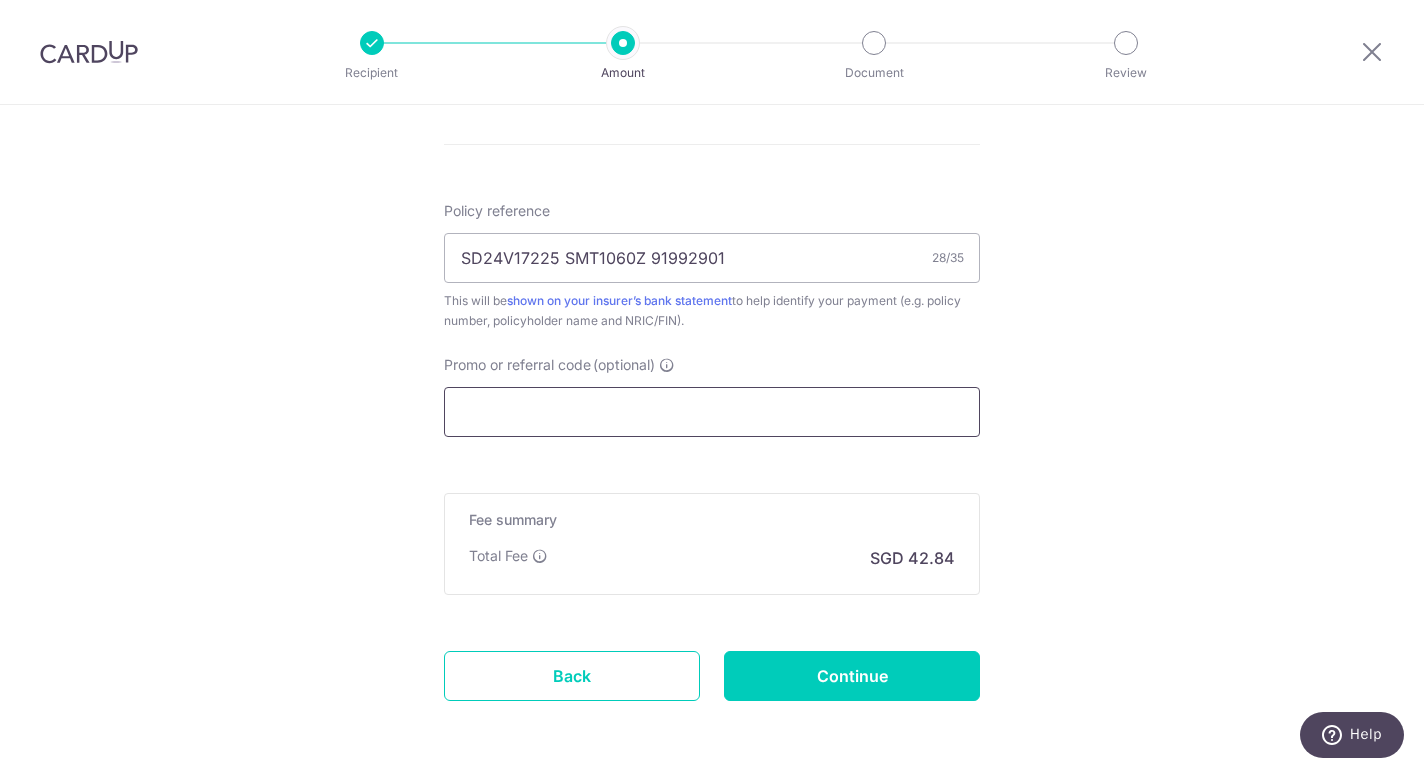 click on "Promo or referral code
(optional)" at bounding box center [712, 412] 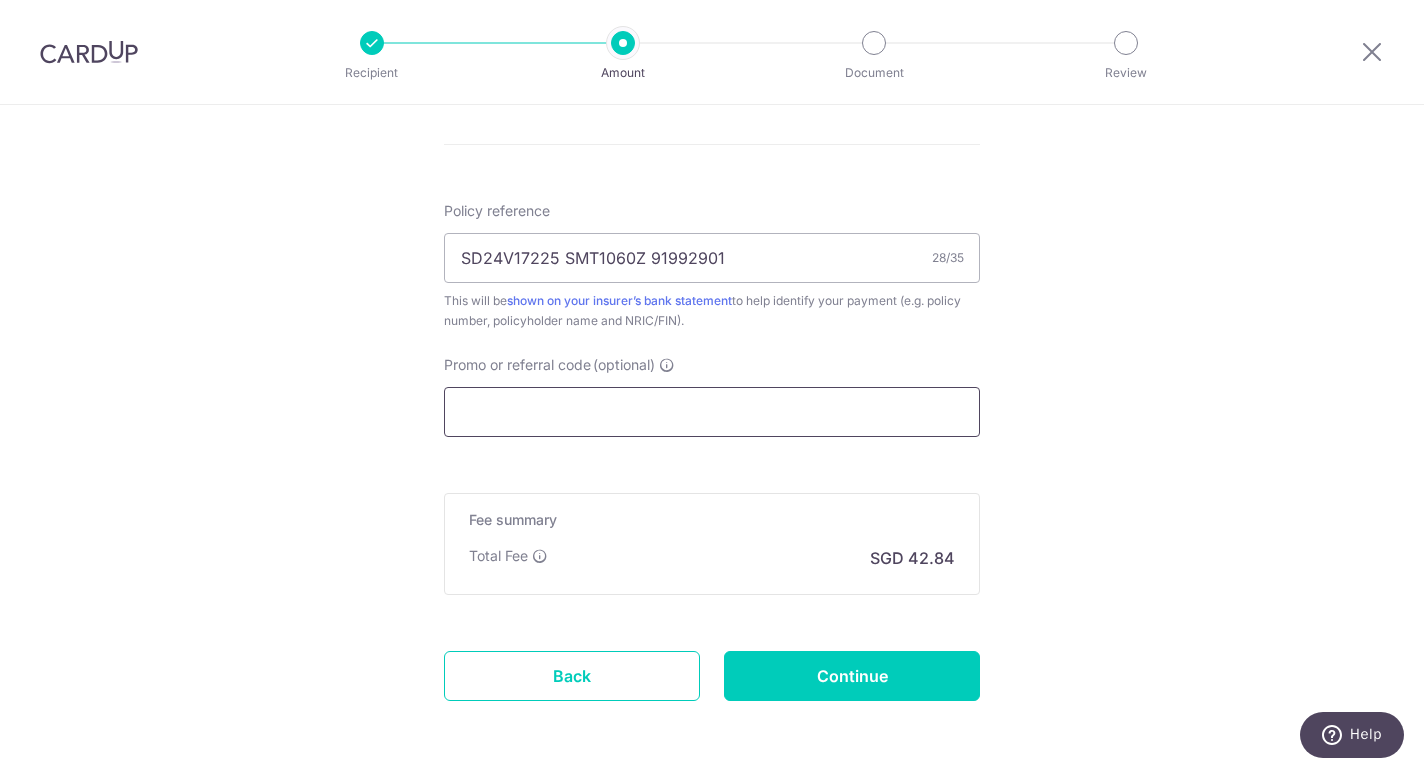 paste on "OFF225" 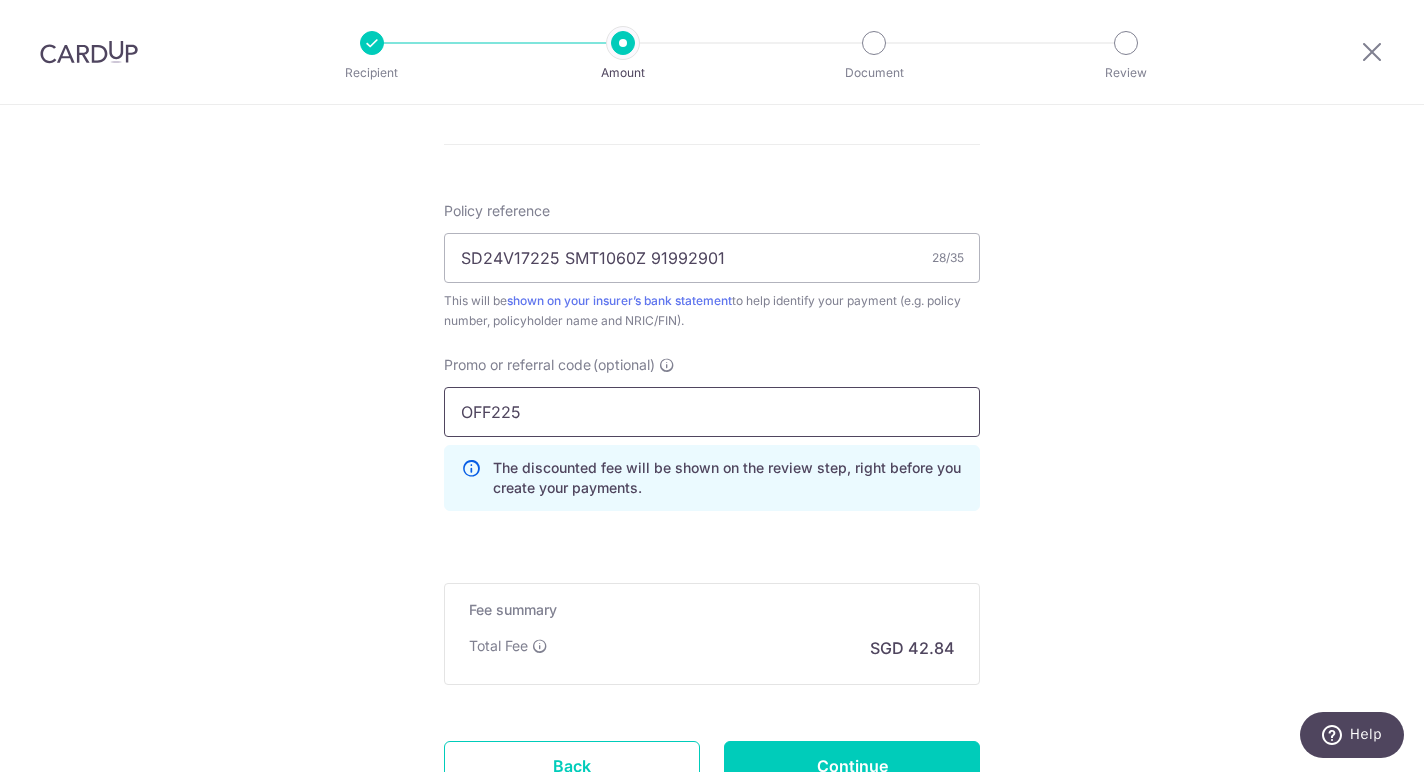 click on "OFF225" at bounding box center (712, 412) 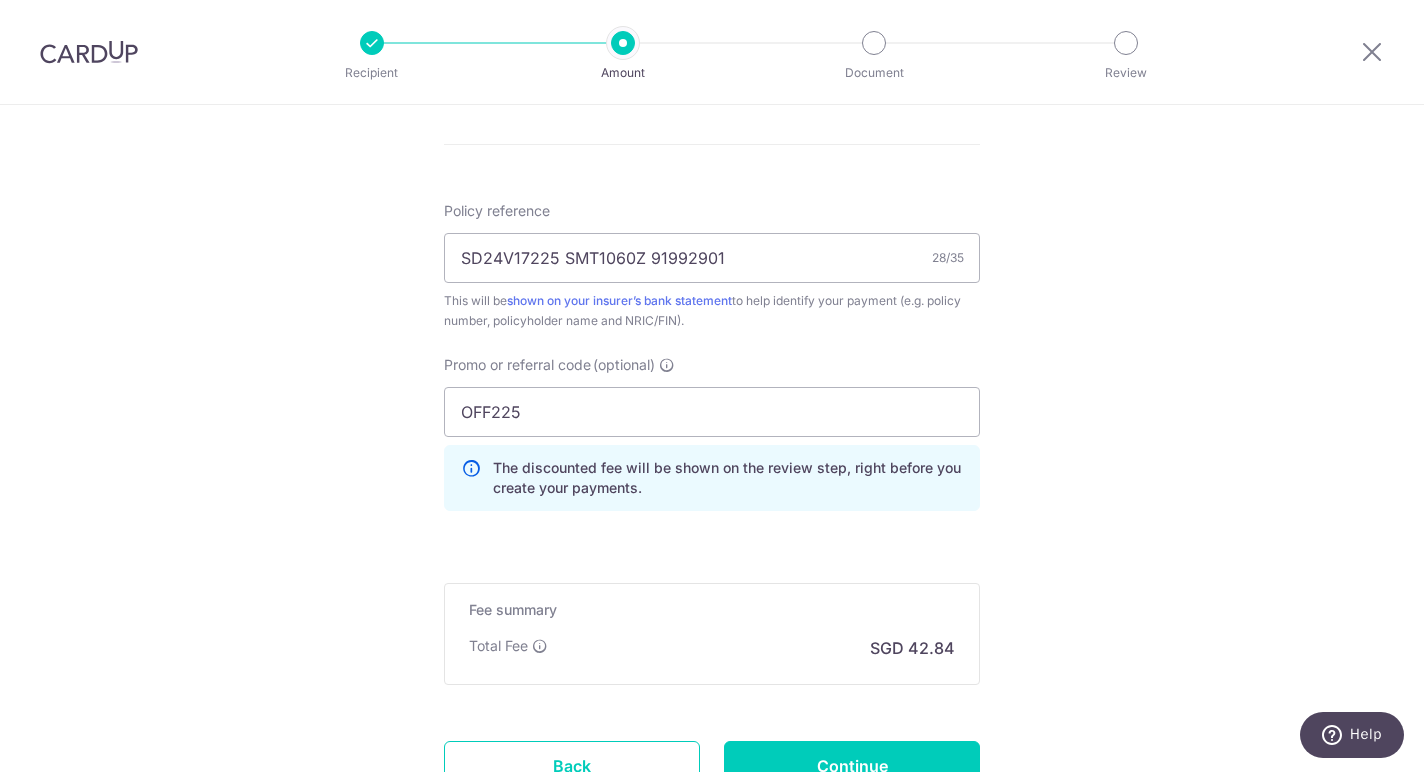 click on "Tell us more about your payment
Enter payment amount
SGD
1,647.83
1647.83
Select Card
**** 6903
Add credit card
Your Cards
**** 6031
**** 1002
**** 6903
**** 8344
Secure 256-bit SSL
Text
New card details" at bounding box center [712, -50] 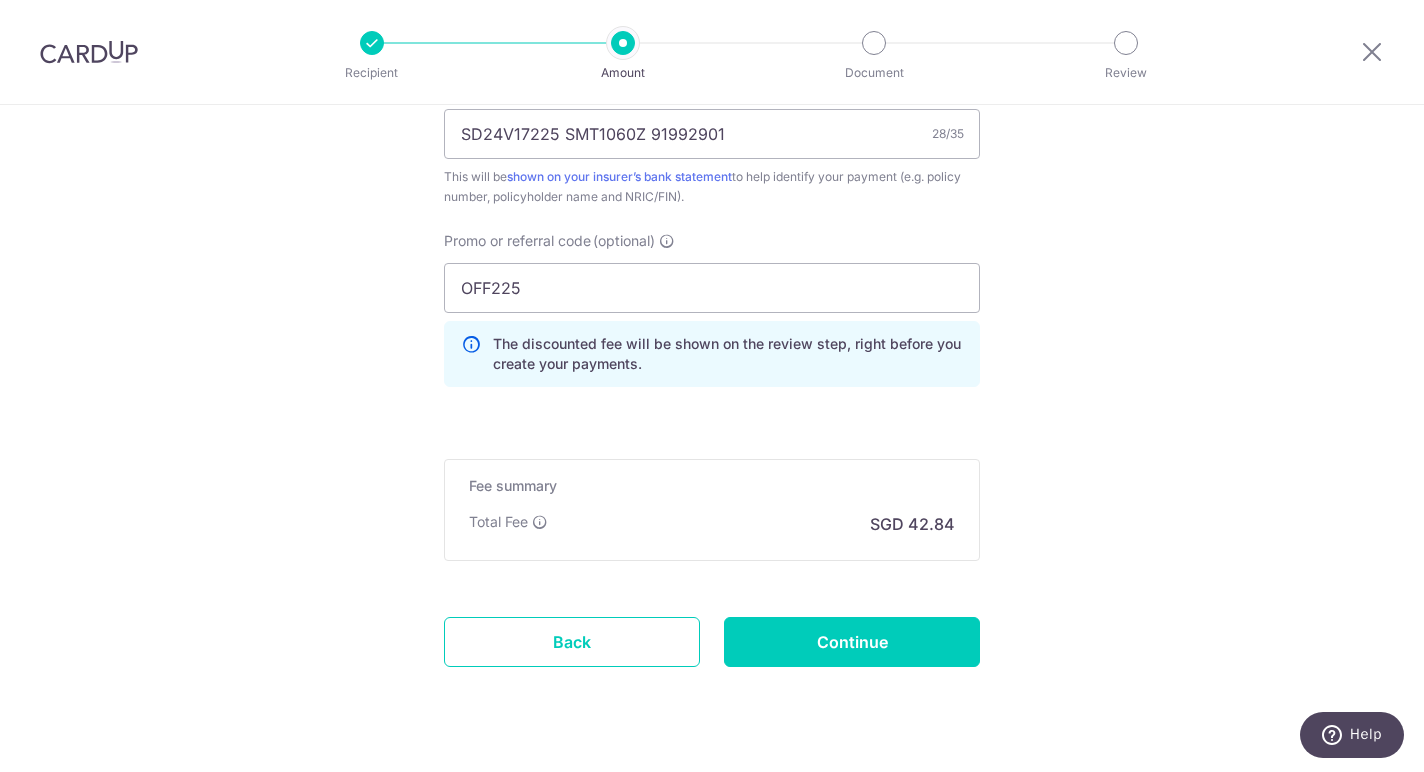 scroll, scrollTop: 1286, scrollLeft: 0, axis: vertical 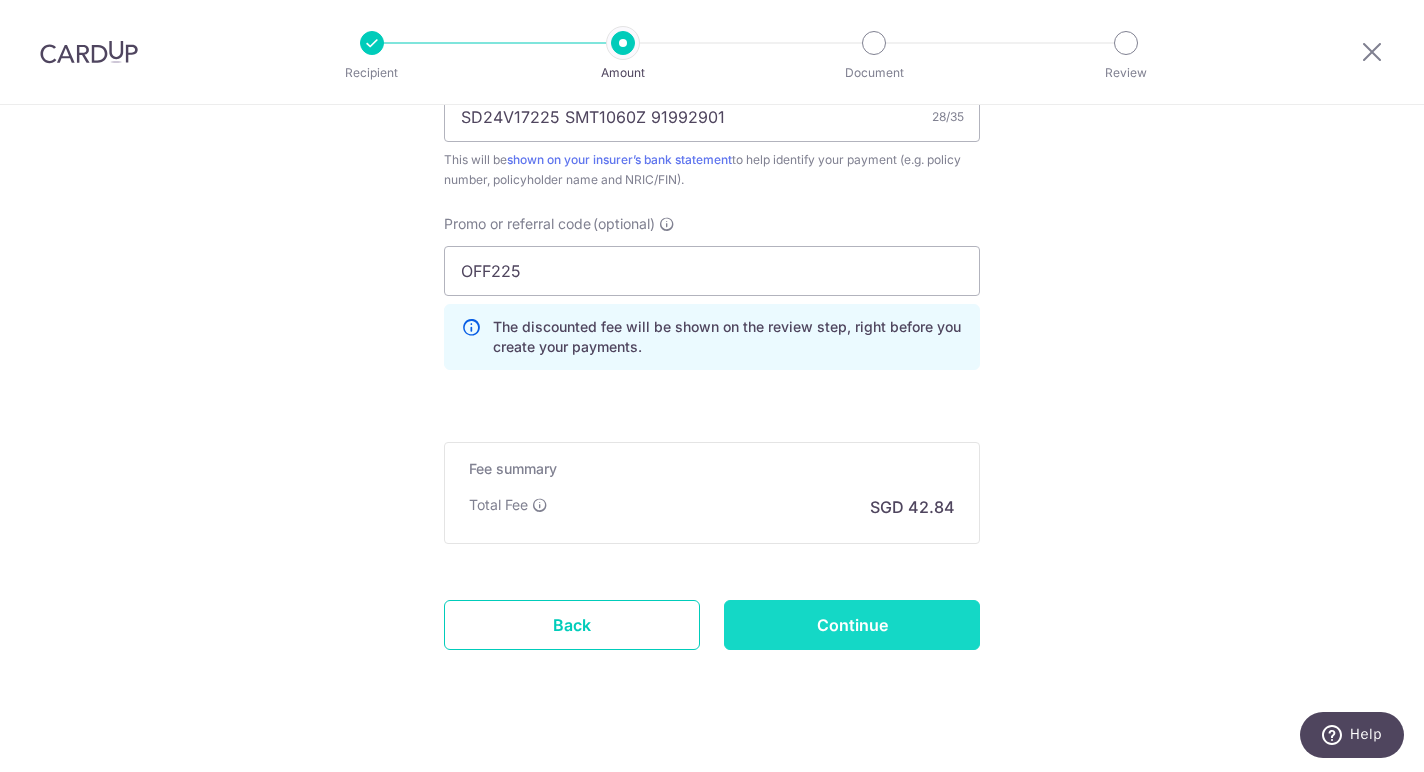 click on "Continue" at bounding box center [852, 625] 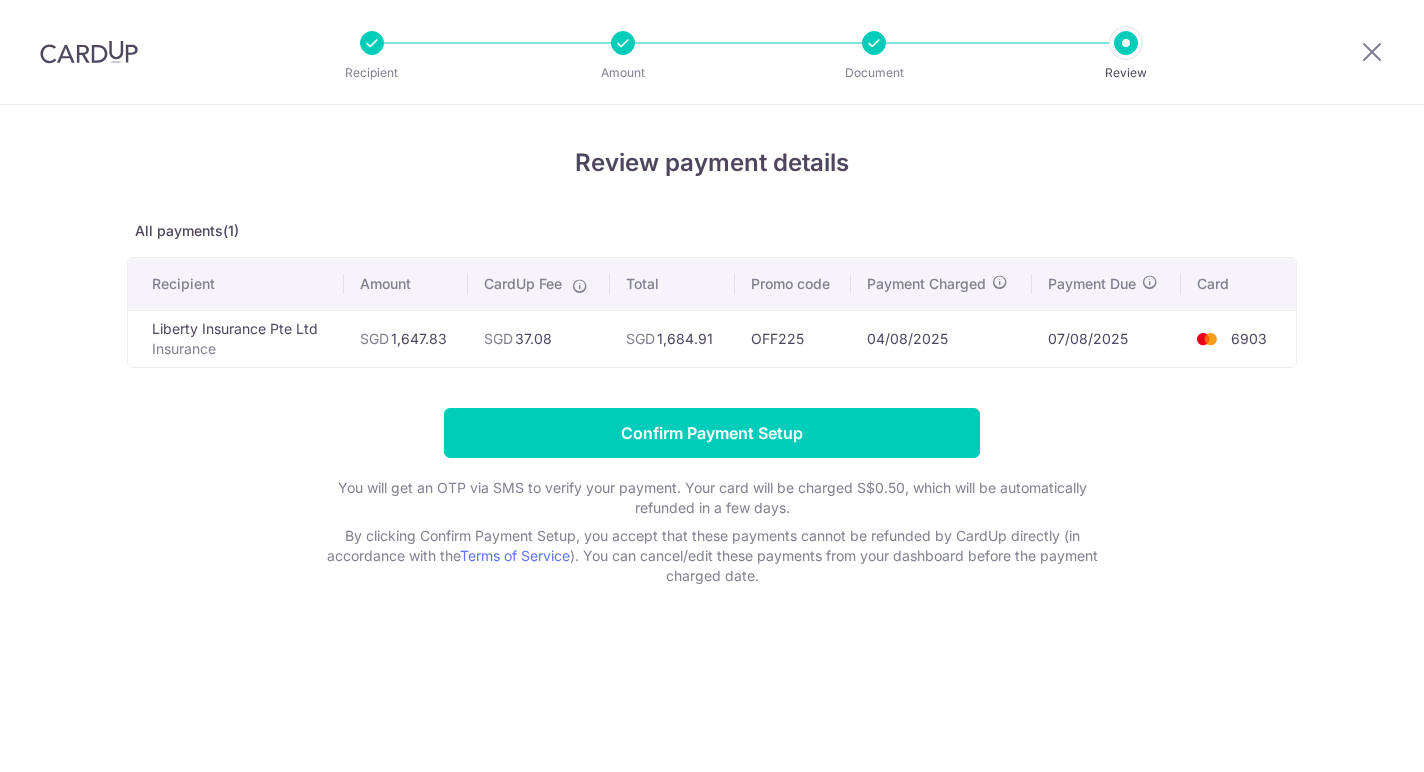 scroll, scrollTop: 0, scrollLeft: 0, axis: both 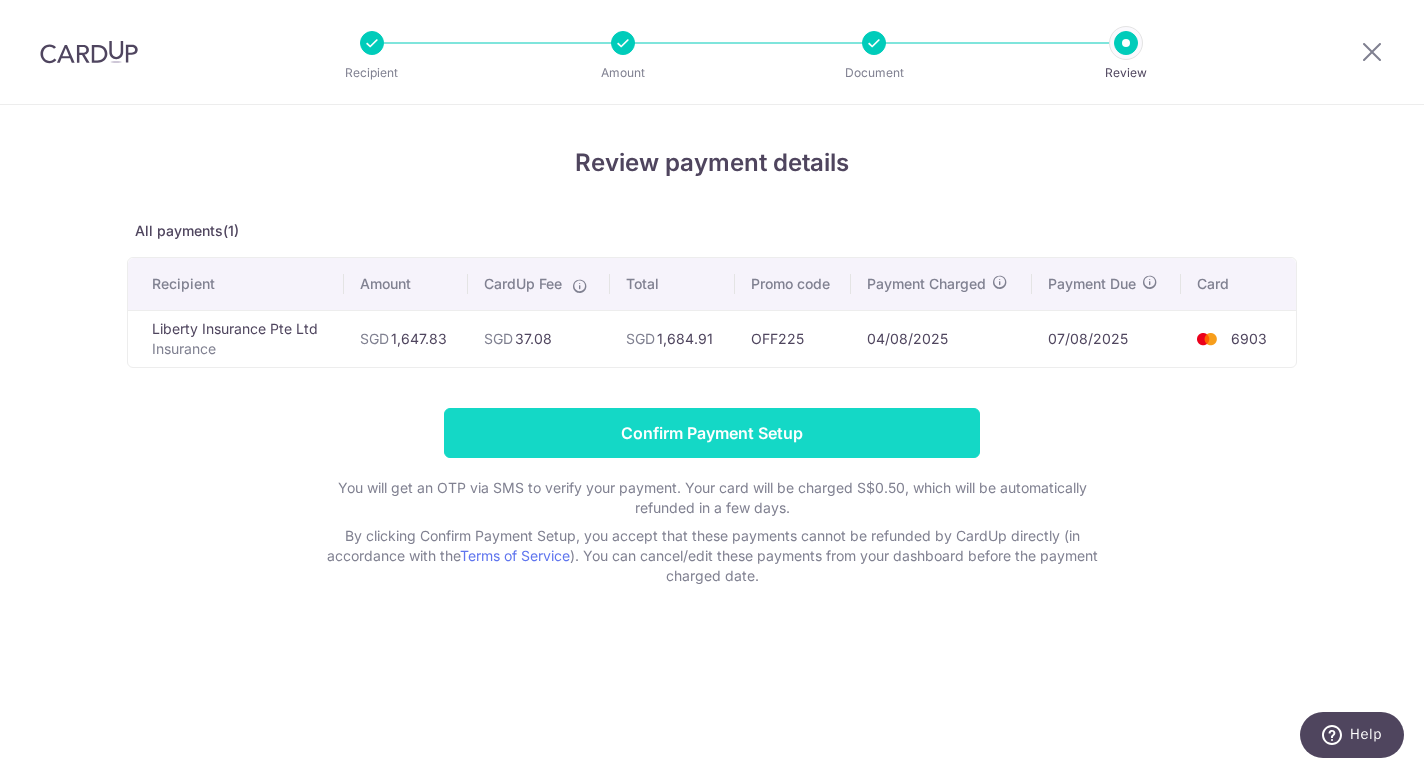 click on "Confirm Payment Setup" at bounding box center [712, 433] 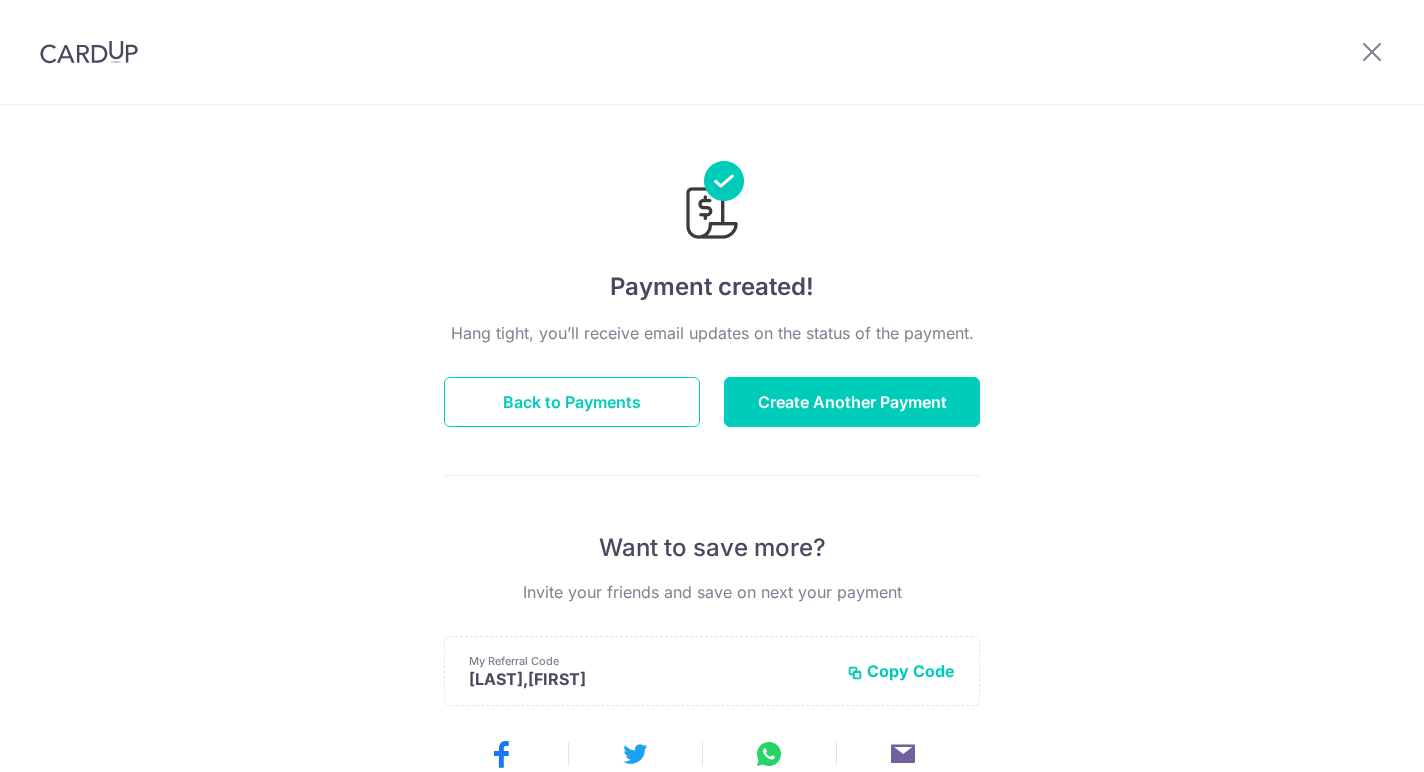 scroll, scrollTop: 0, scrollLeft: 0, axis: both 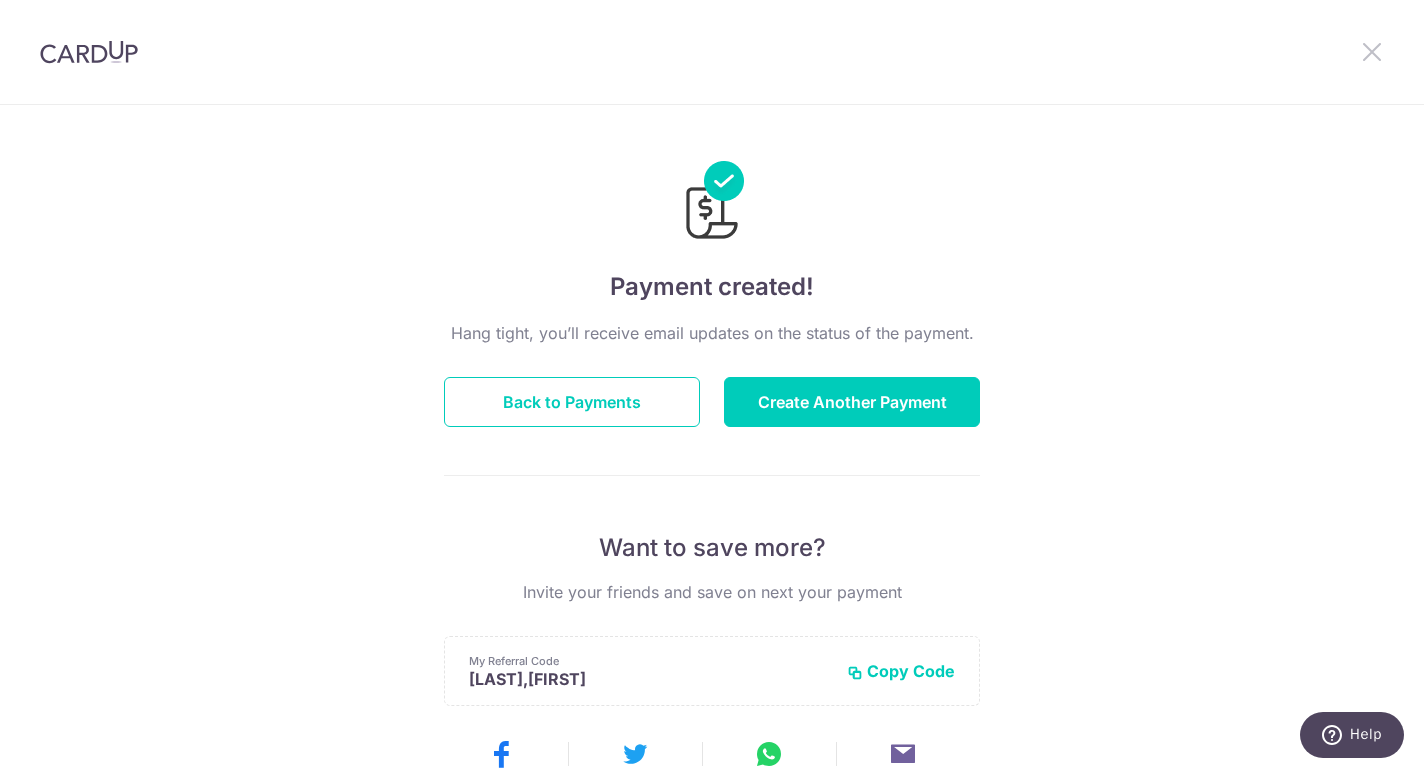 click at bounding box center [1372, 51] 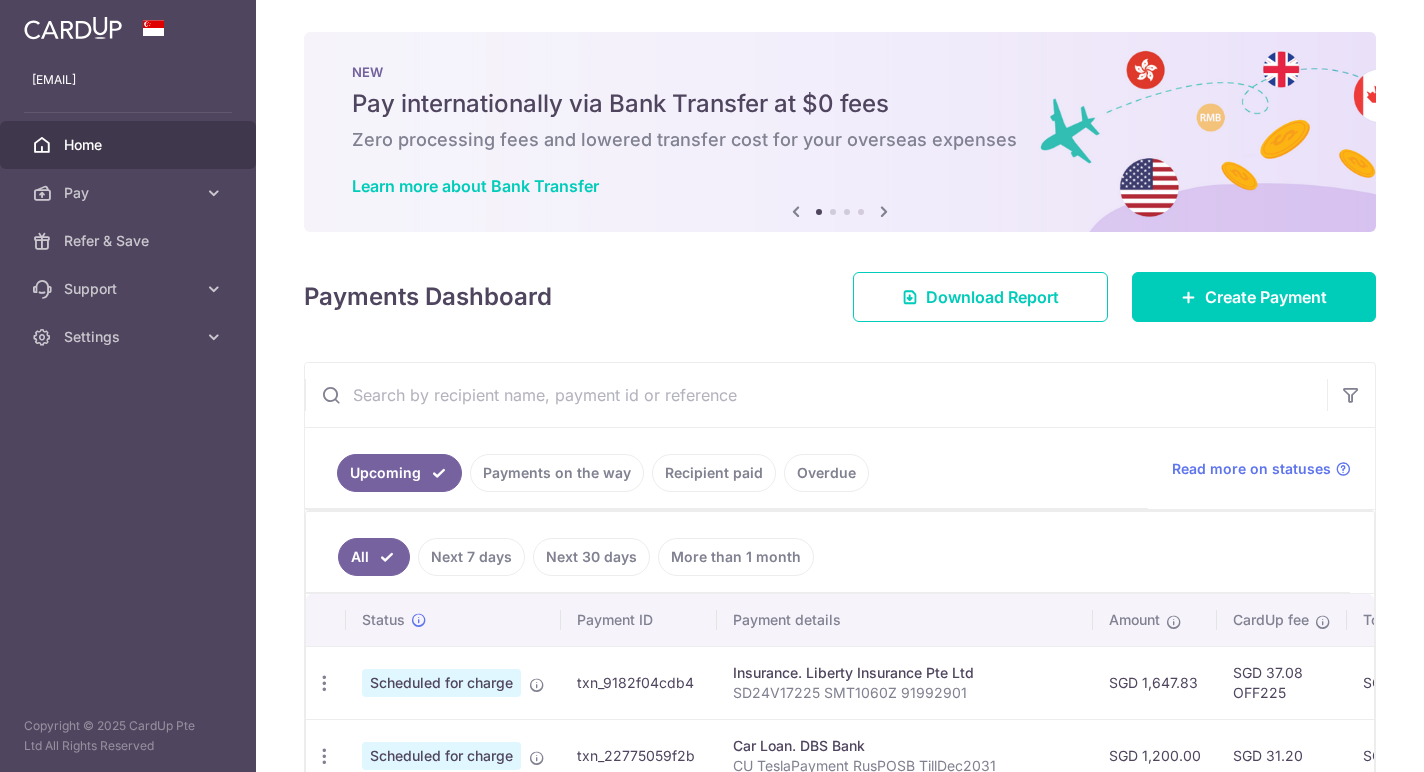 scroll, scrollTop: 0, scrollLeft: 0, axis: both 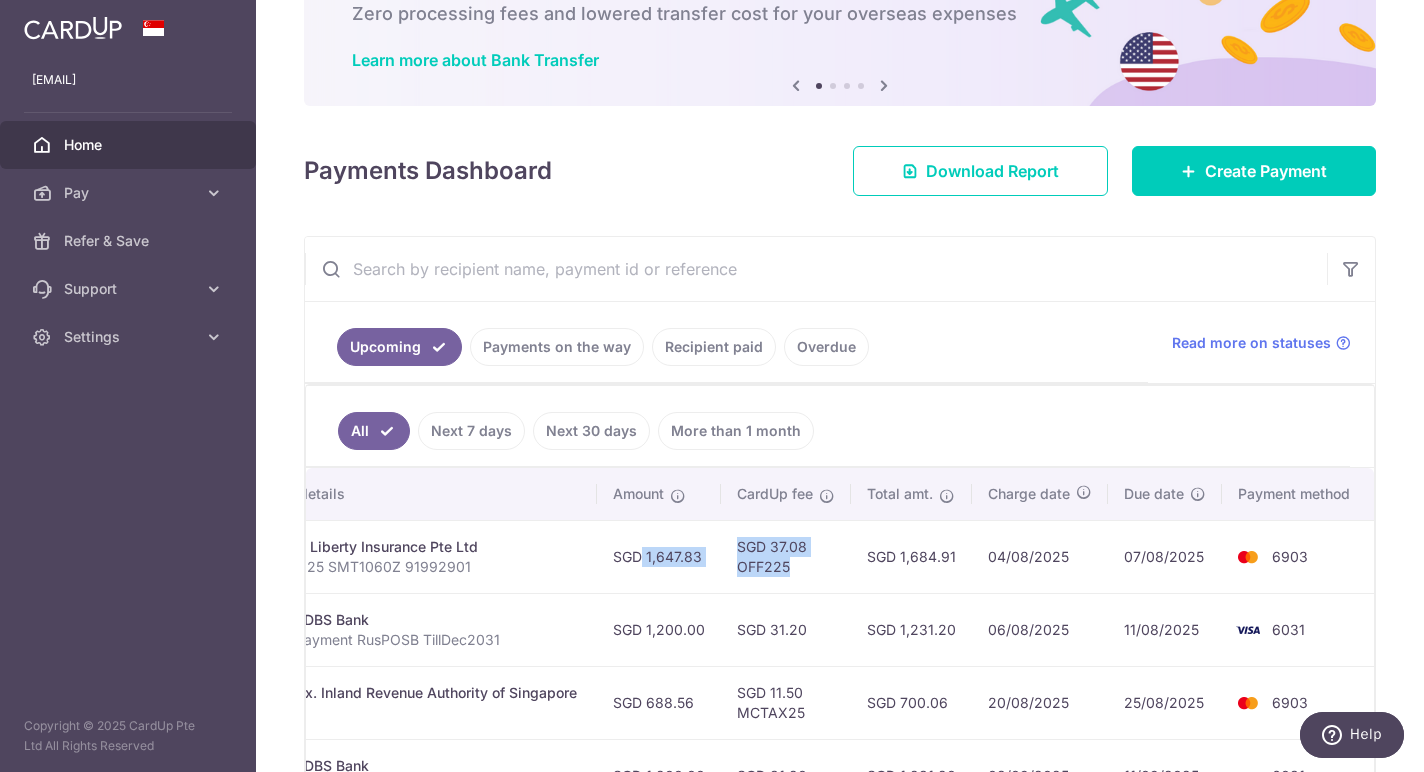 drag, startPoint x: 786, startPoint y: 565, endPoint x: 710, endPoint y: 528, distance: 84.5281 